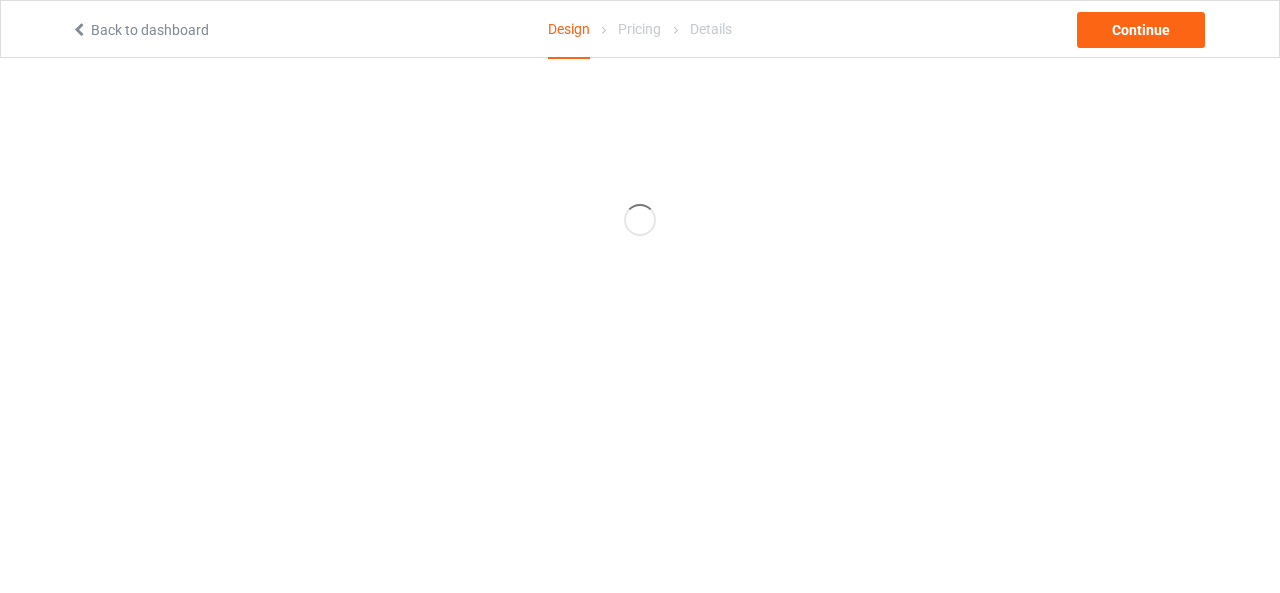 scroll, scrollTop: 0, scrollLeft: 0, axis: both 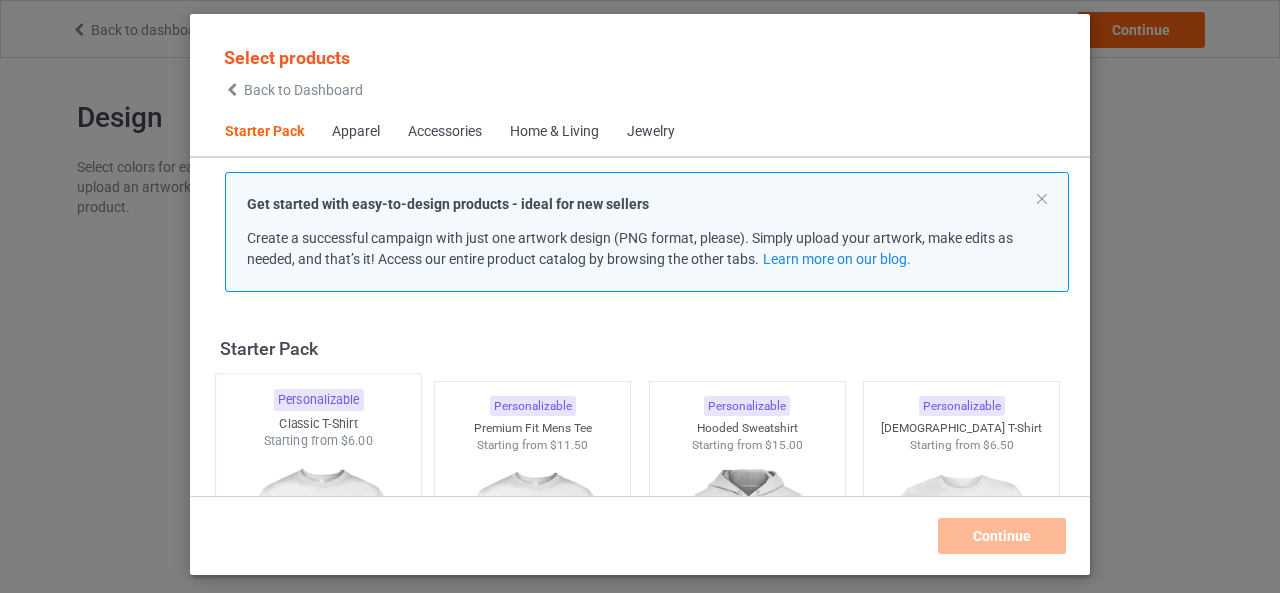 click on "Starting from   $6.00" at bounding box center [318, 440] 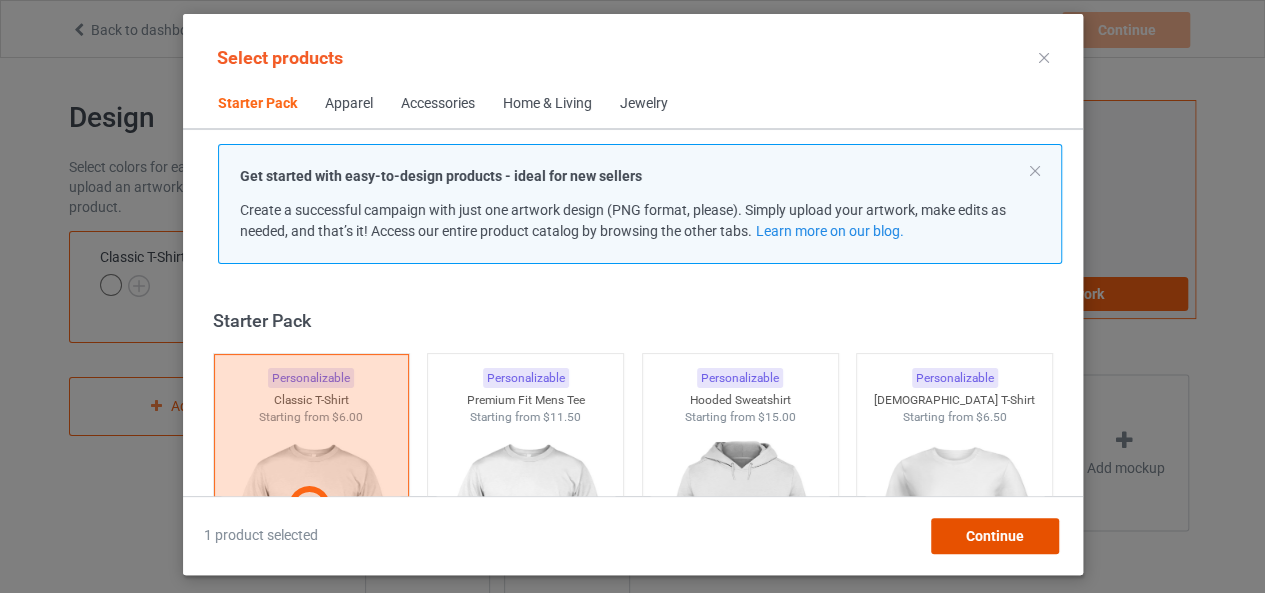 click on "Continue" at bounding box center [994, 536] 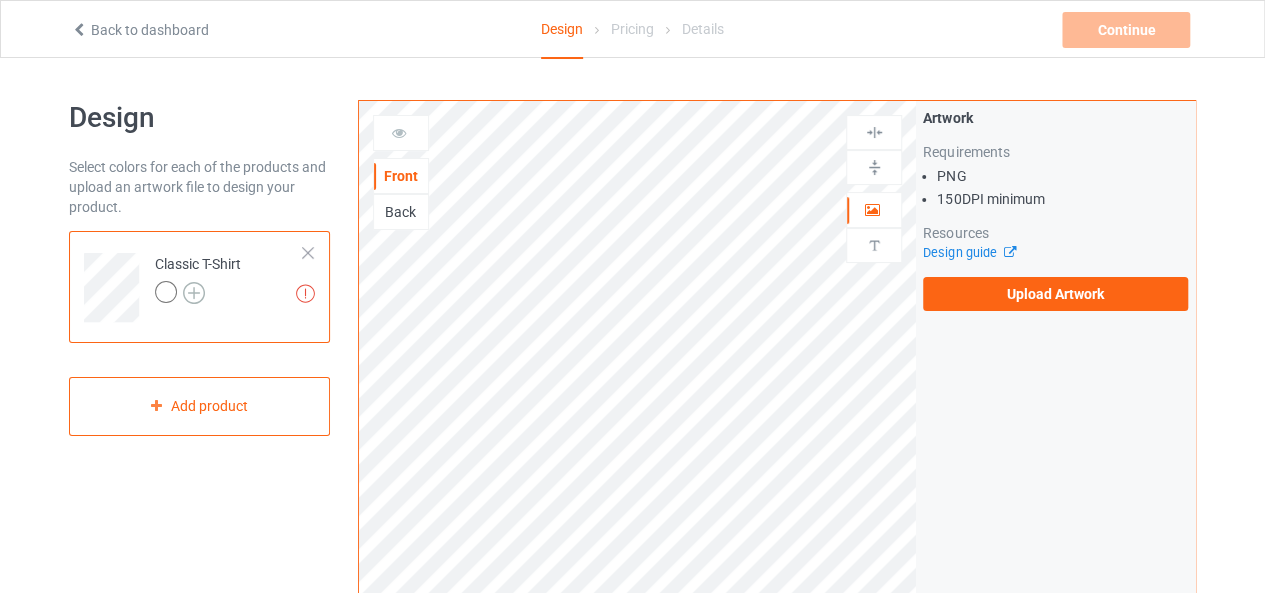 click at bounding box center [194, 293] 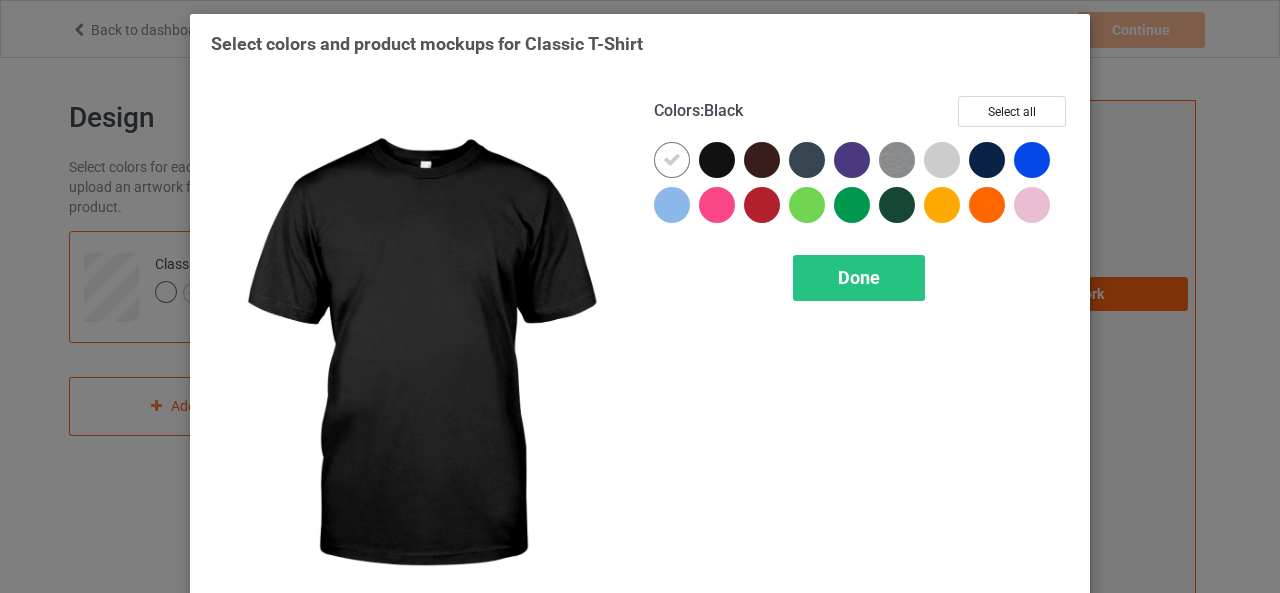 click at bounding box center (717, 160) 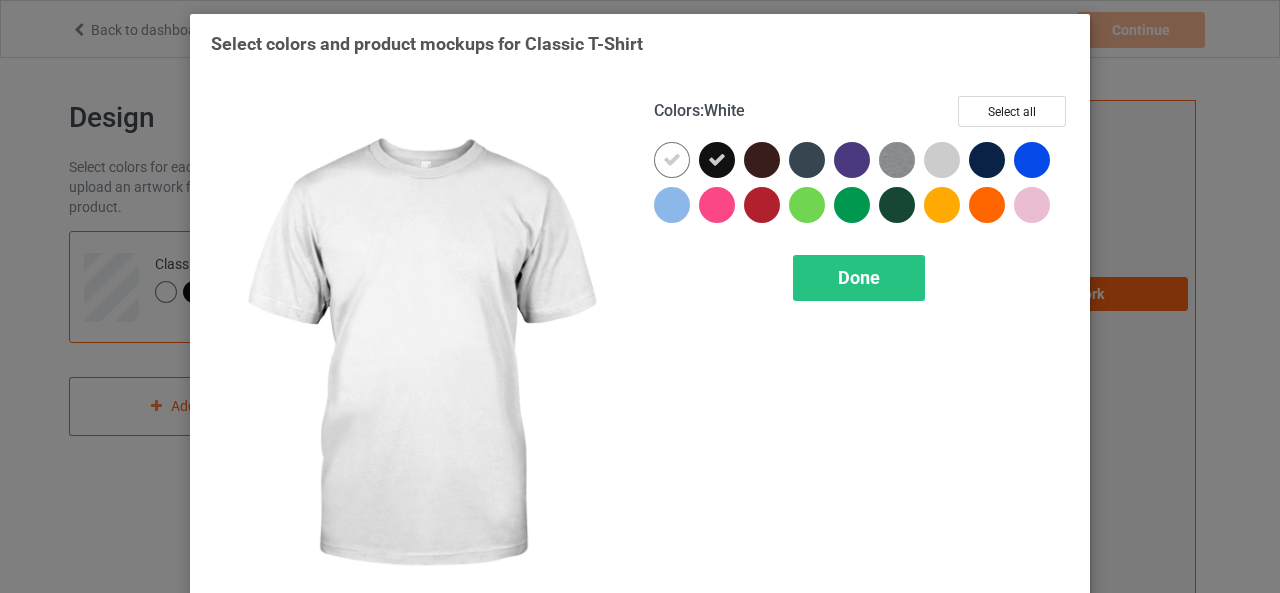 click at bounding box center [672, 160] 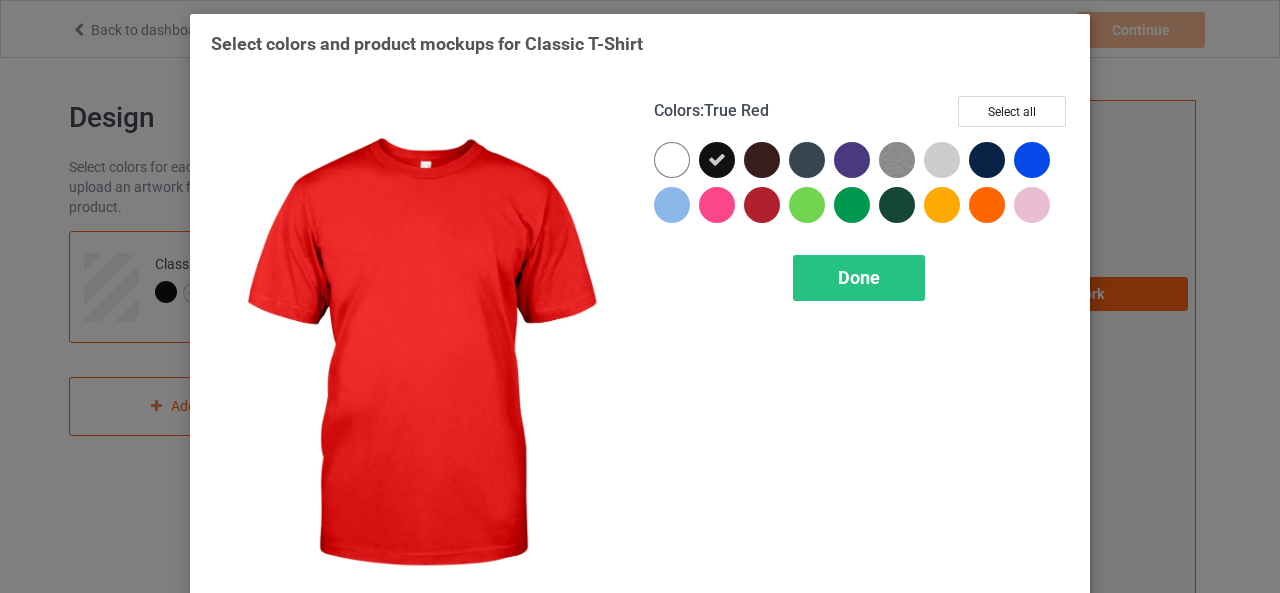 click at bounding box center (762, 205) 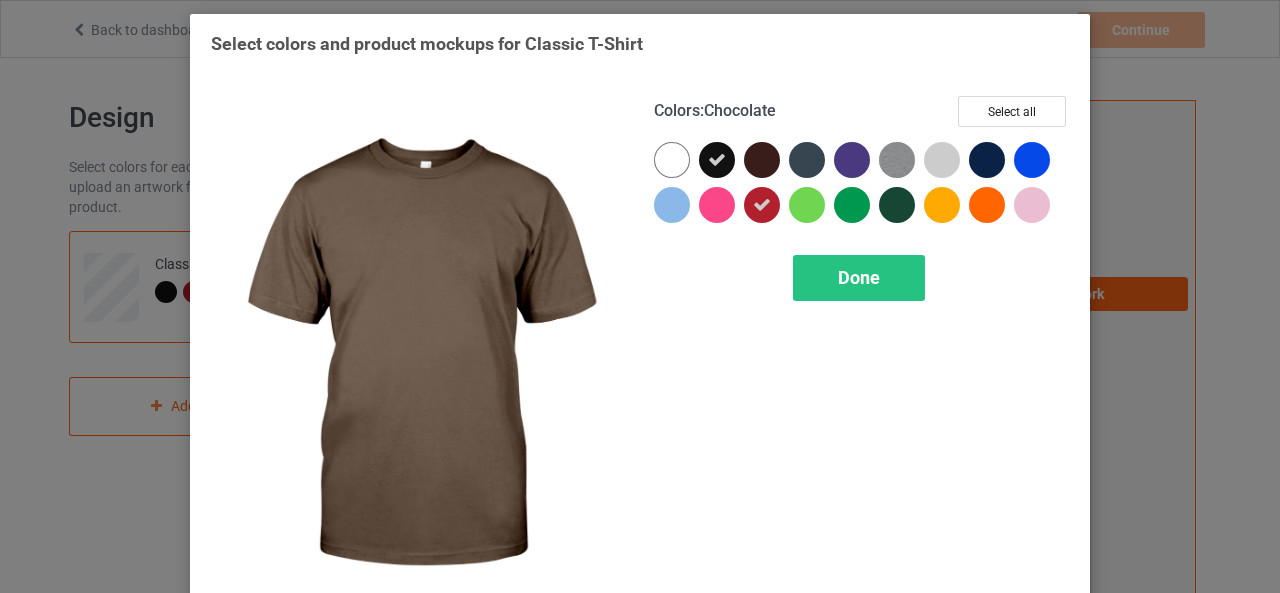 click at bounding box center [762, 160] 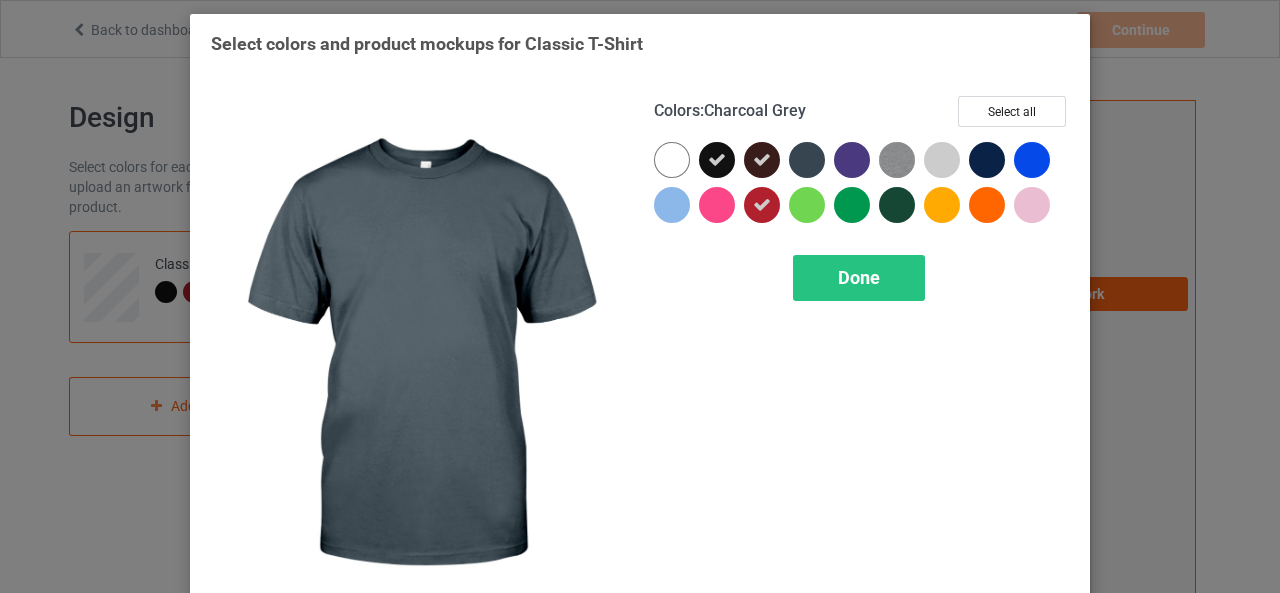 click at bounding box center [807, 160] 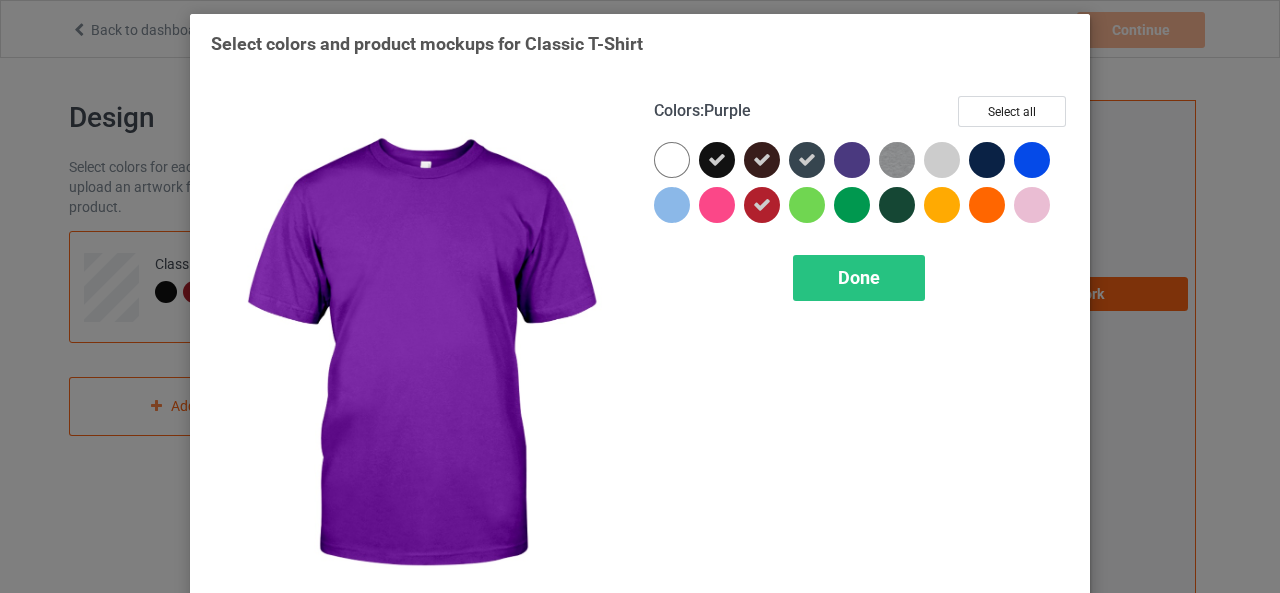 click at bounding box center [852, 160] 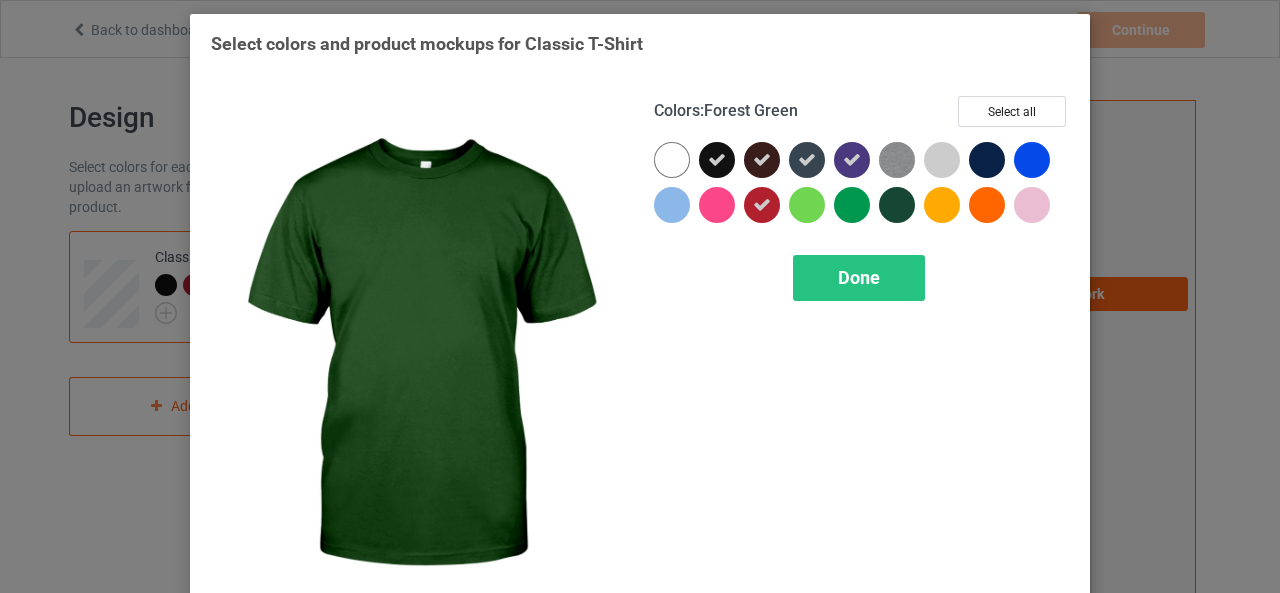 click at bounding box center [897, 205] 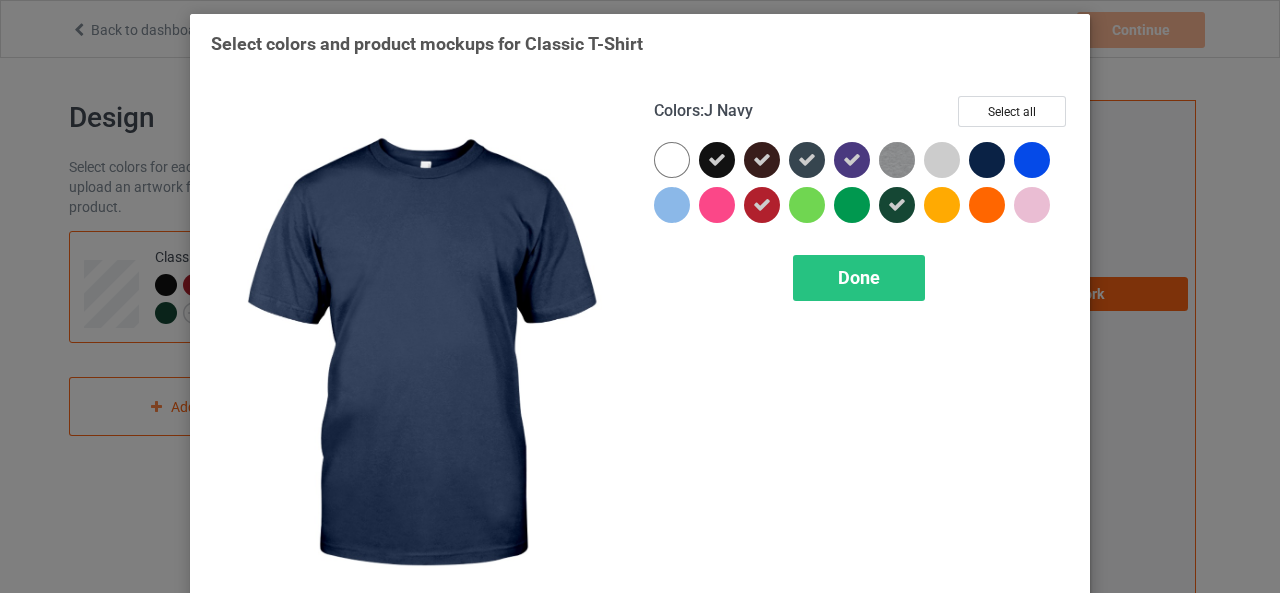 click at bounding box center (987, 160) 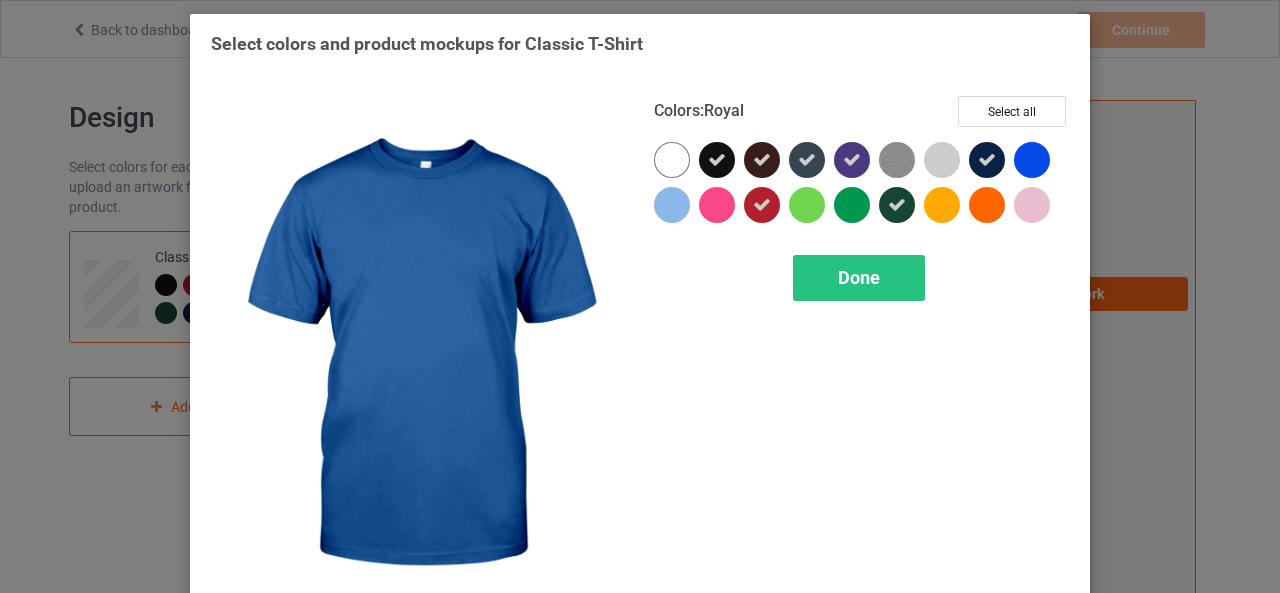 click at bounding box center (1032, 160) 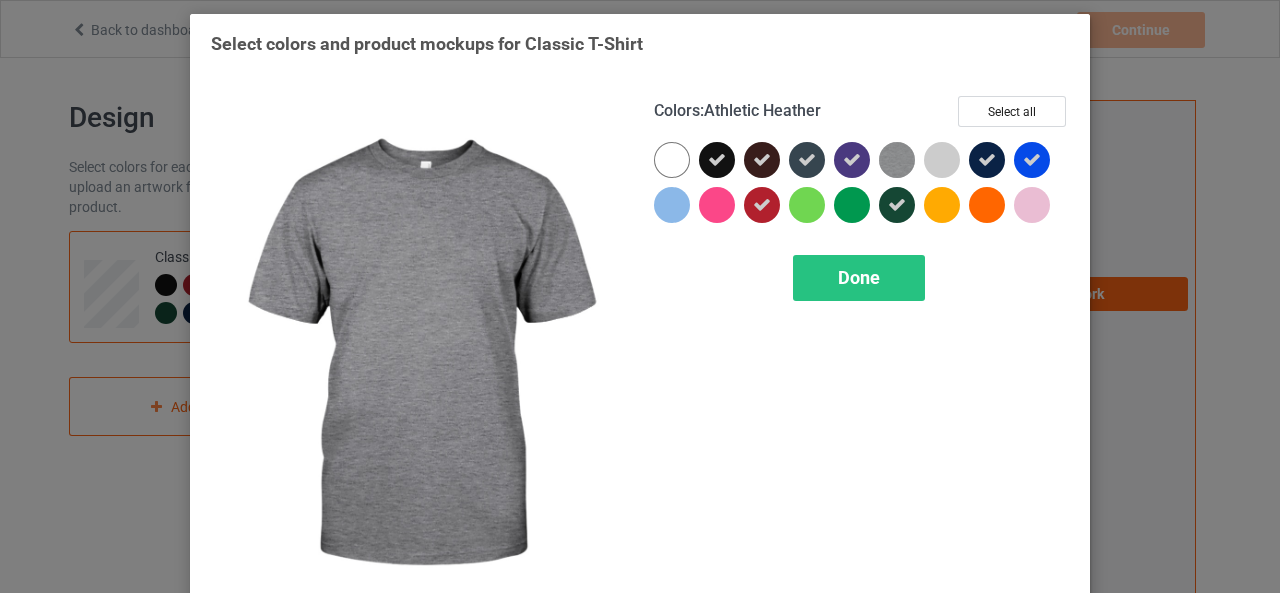 click at bounding box center (897, 160) 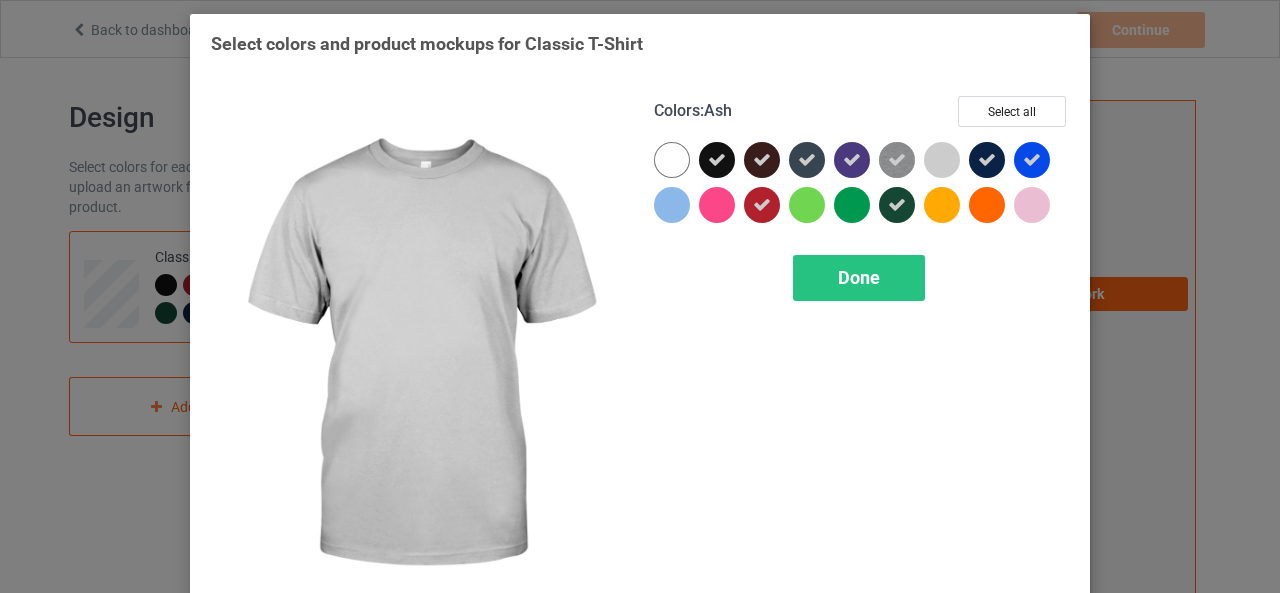 click at bounding box center (942, 160) 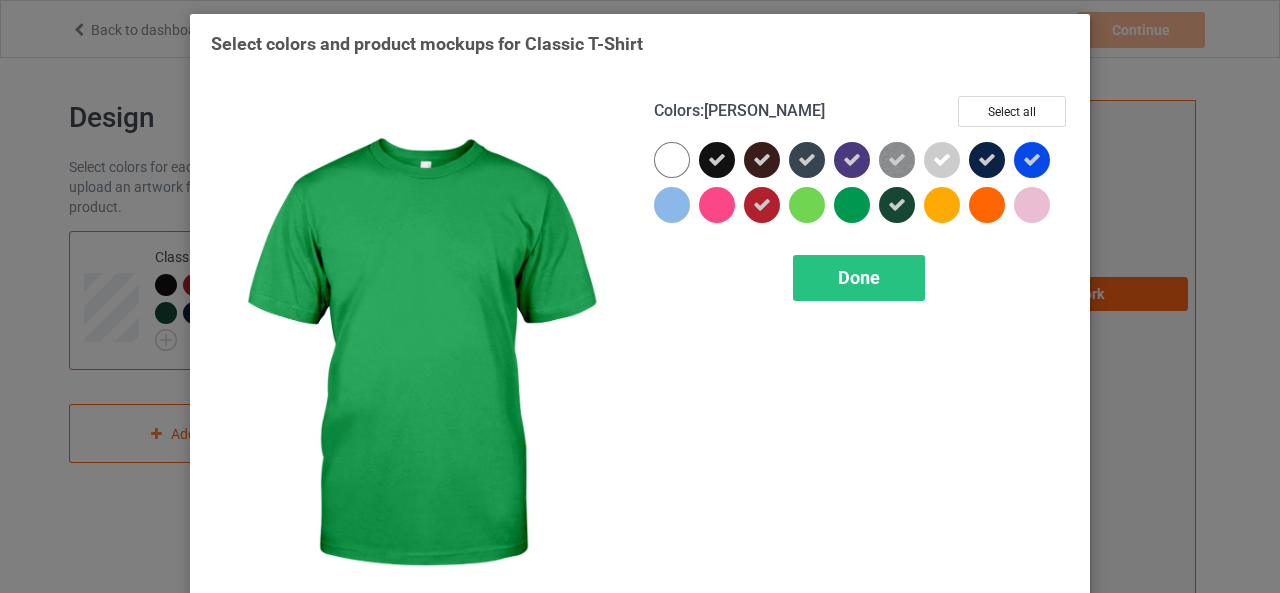 click at bounding box center (852, 205) 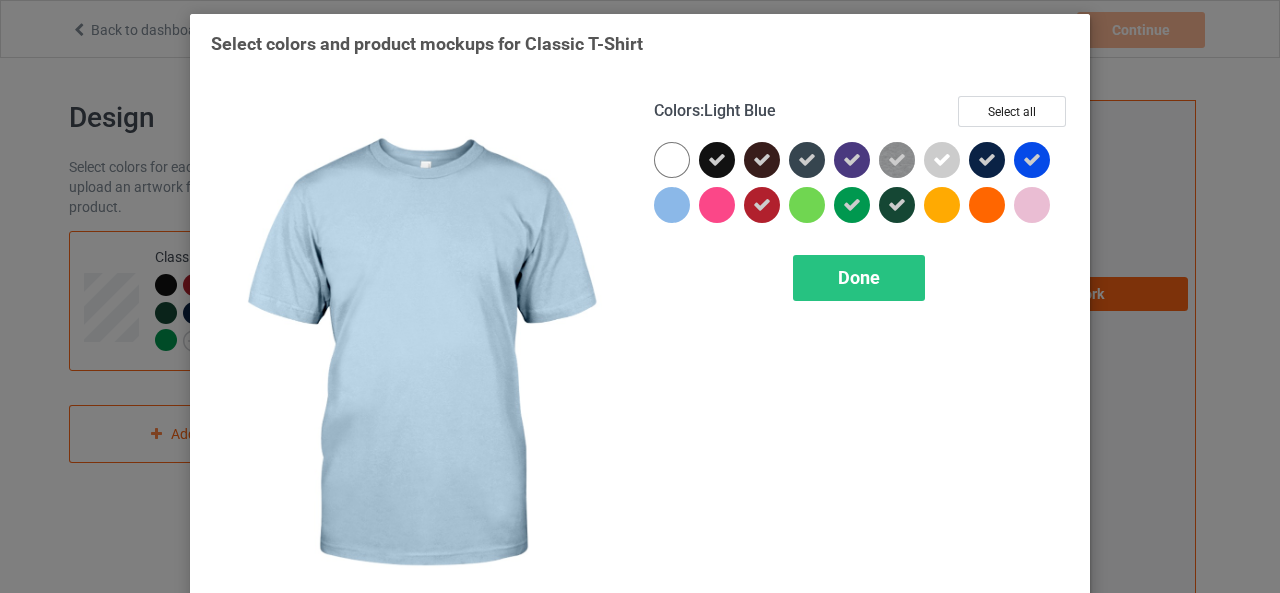 click at bounding box center [672, 205] 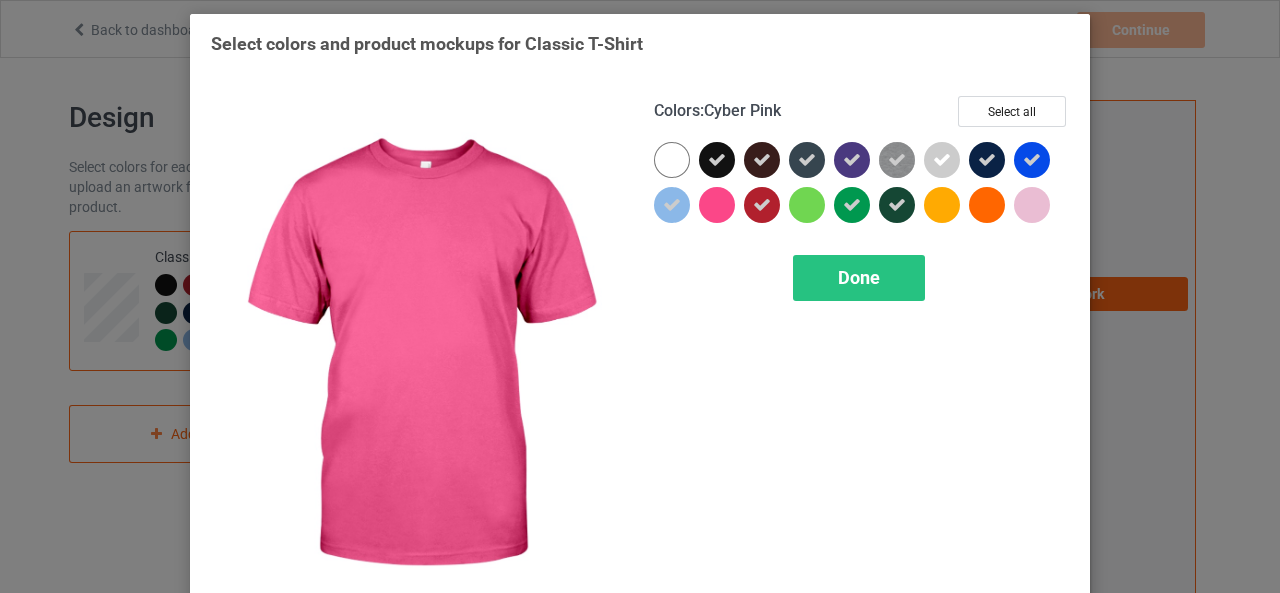 click at bounding box center [717, 205] 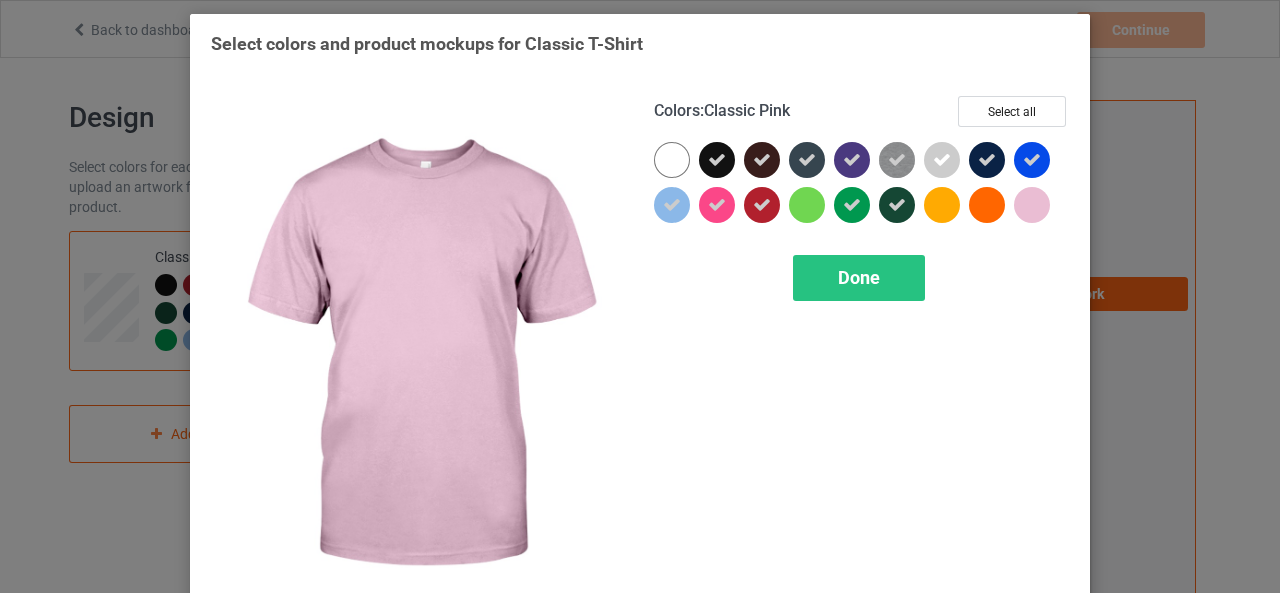 click at bounding box center (1032, 205) 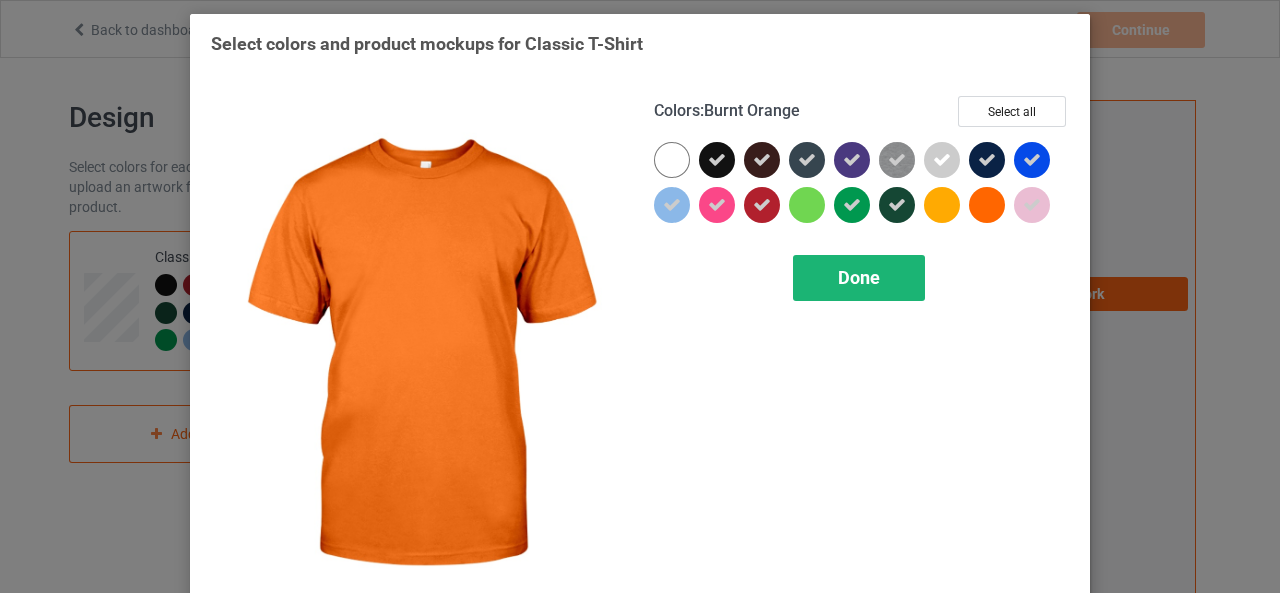 click on "Done" at bounding box center (859, 277) 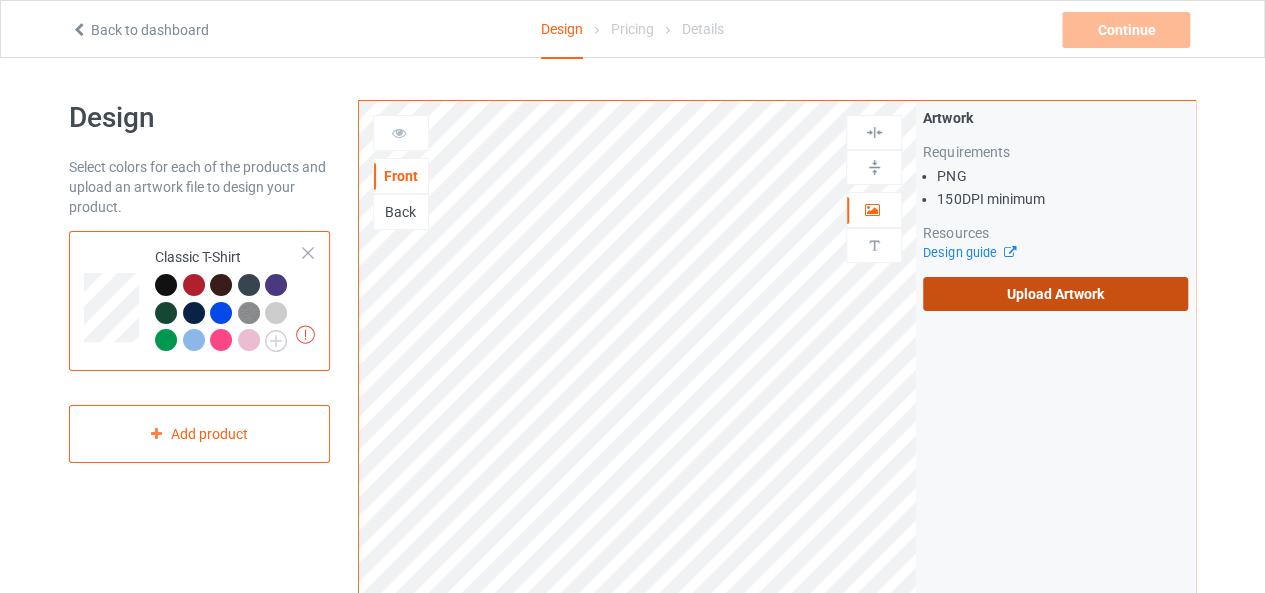 click on "Upload Artwork" at bounding box center [1055, 294] 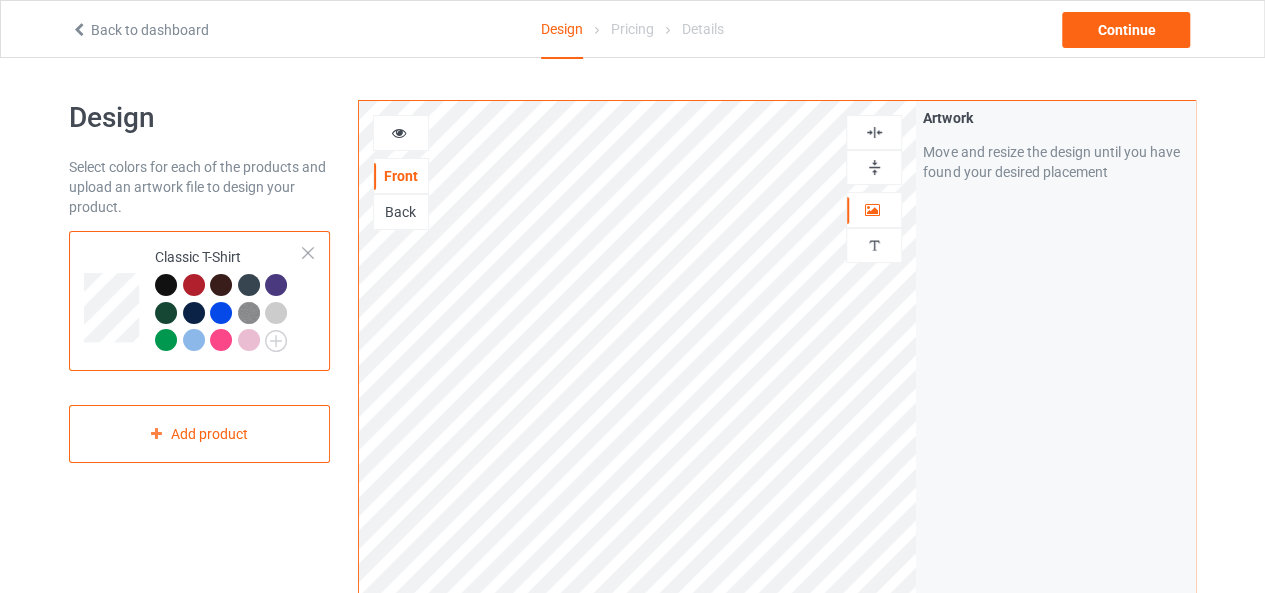 click at bounding box center (399, 130) 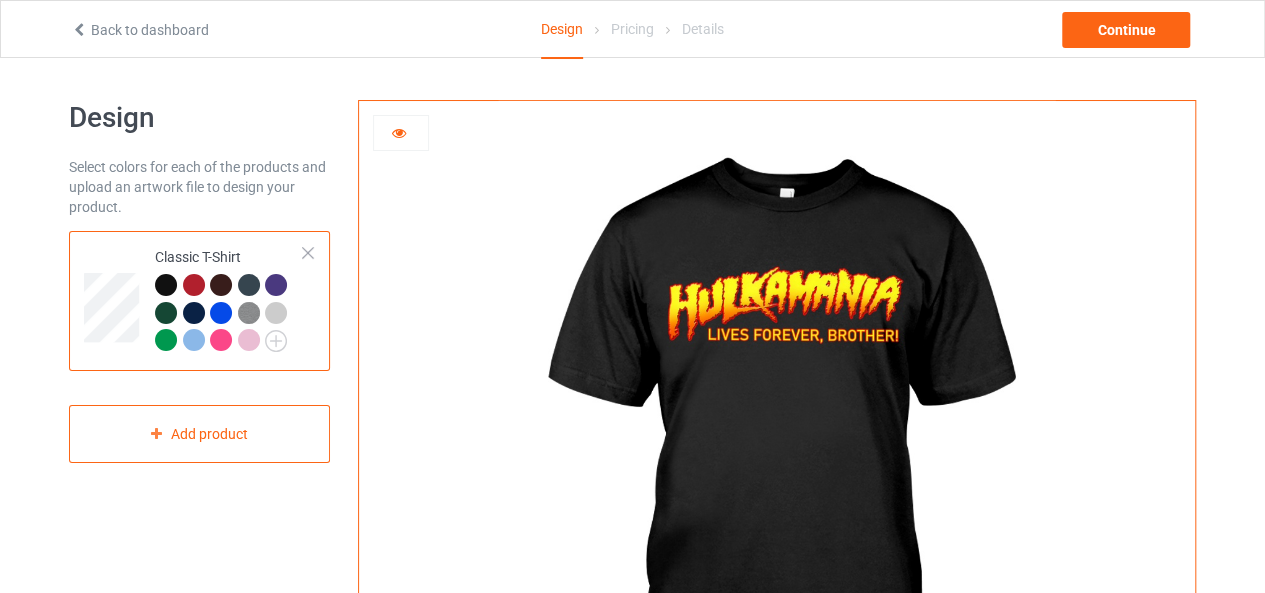 click at bounding box center [399, 130] 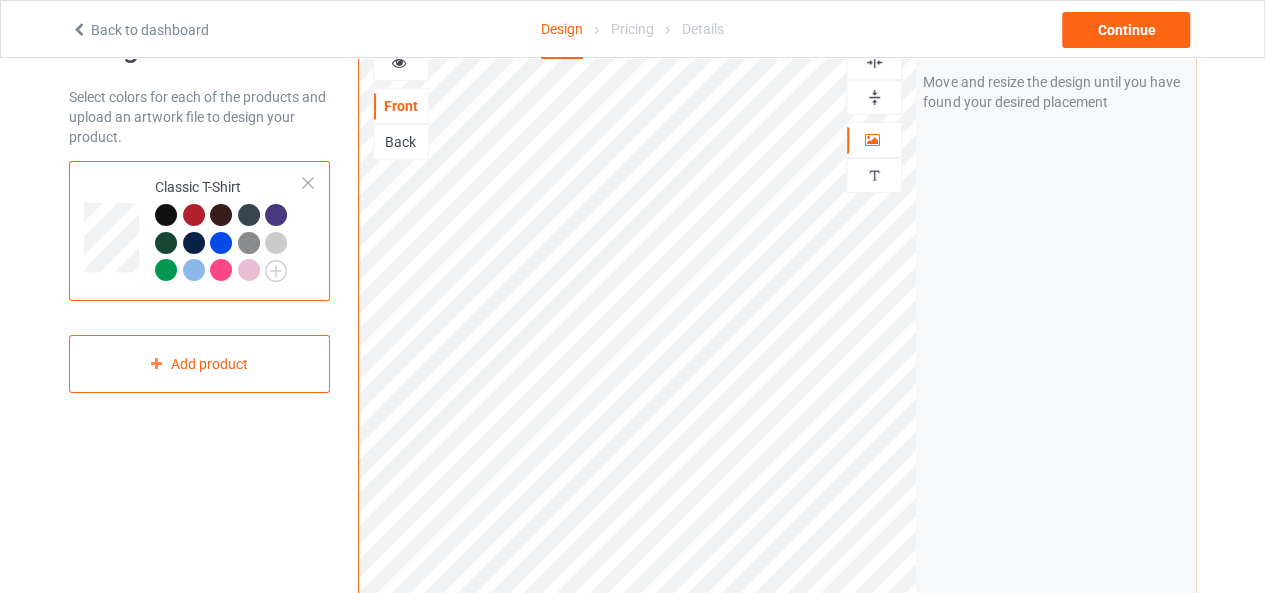 scroll, scrollTop: 69, scrollLeft: 0, axis: vertical 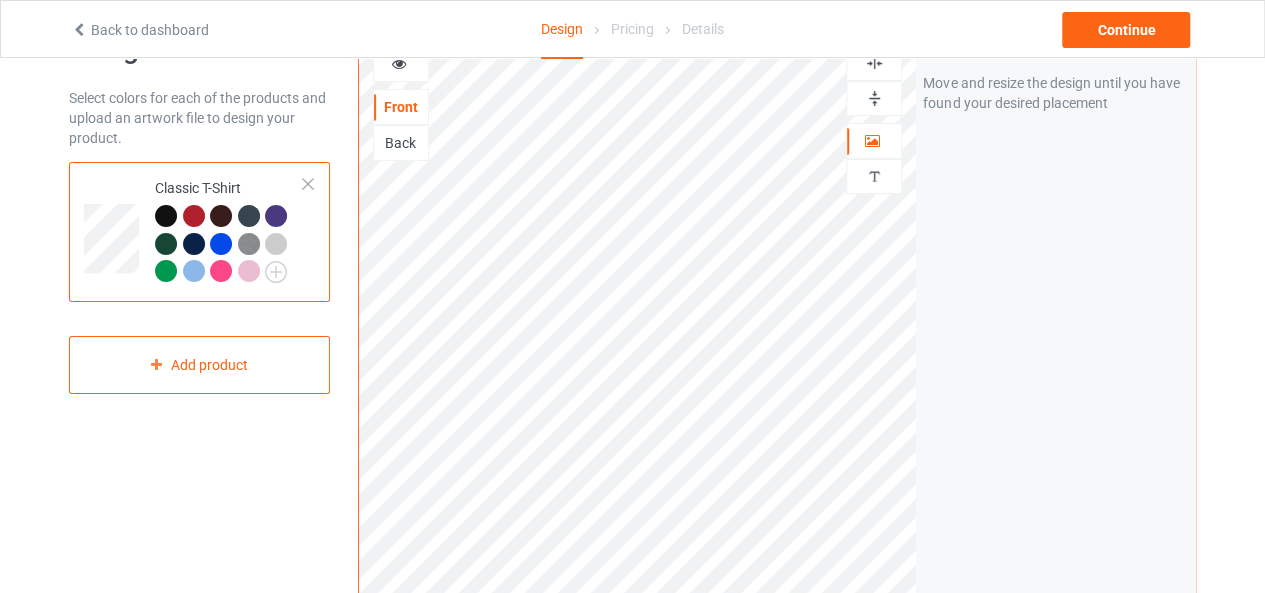 click at bounding box center [221, 271] 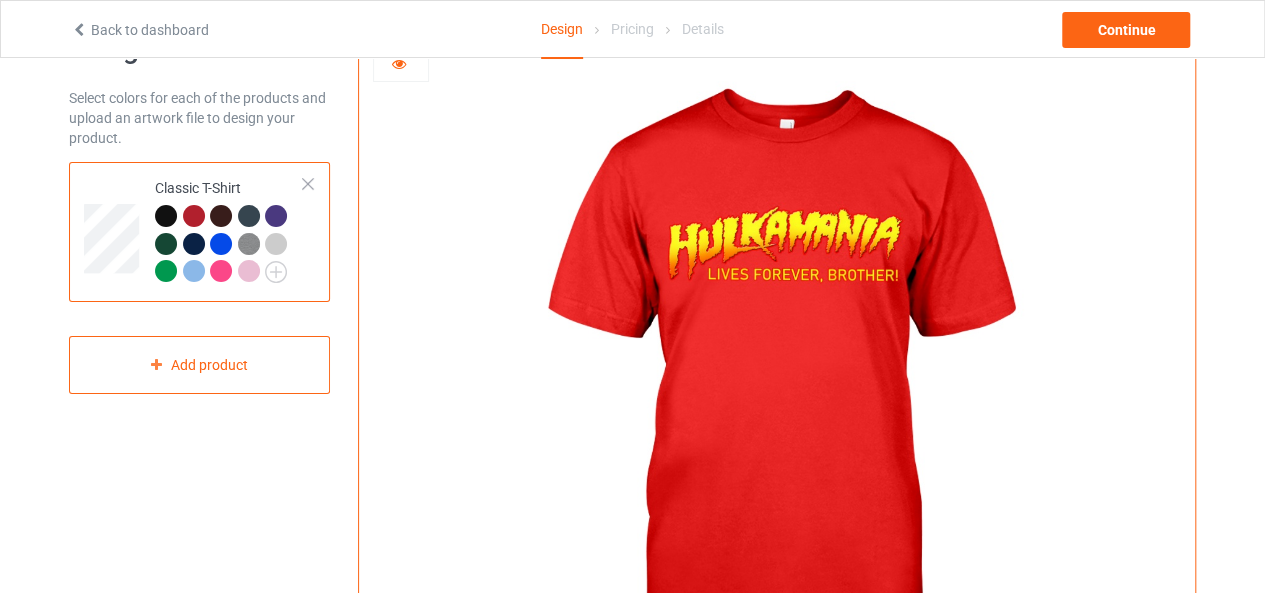 click at bounding box center [401, 64] 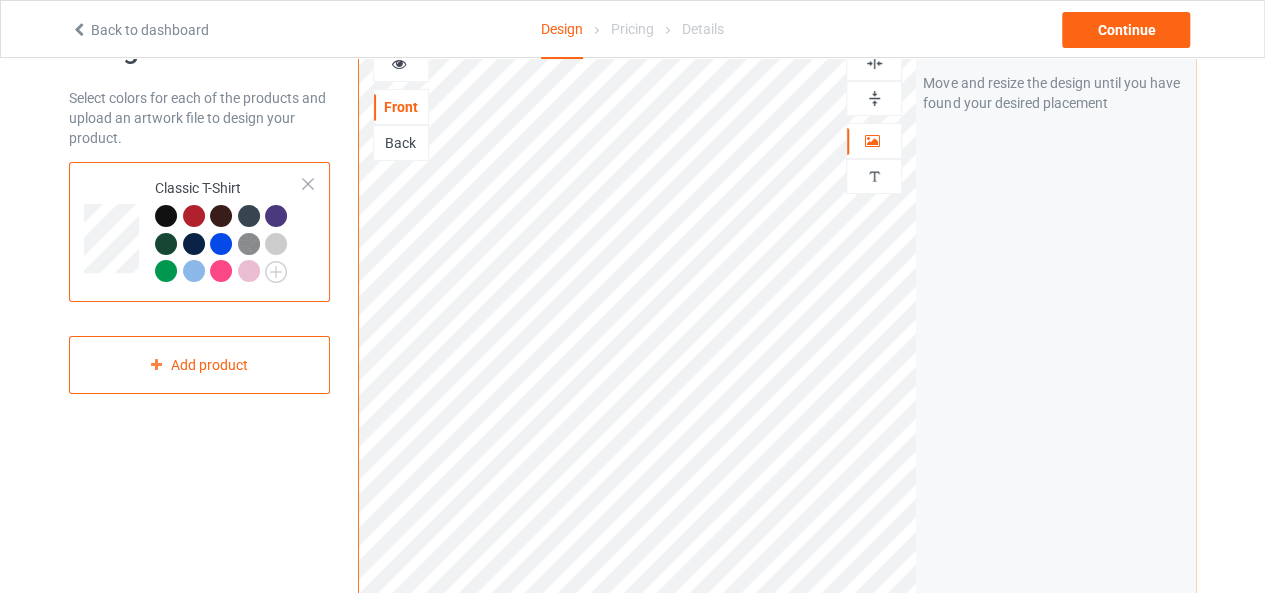 click at bounding box center (401, 64) 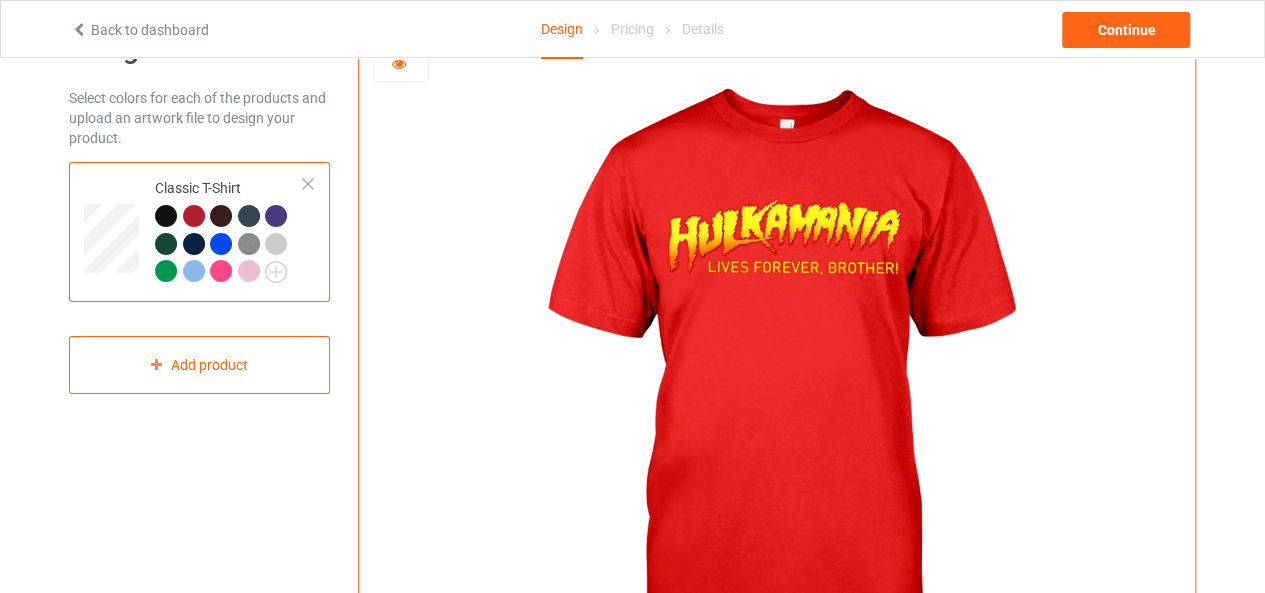 click at bounding box center (401, 64) 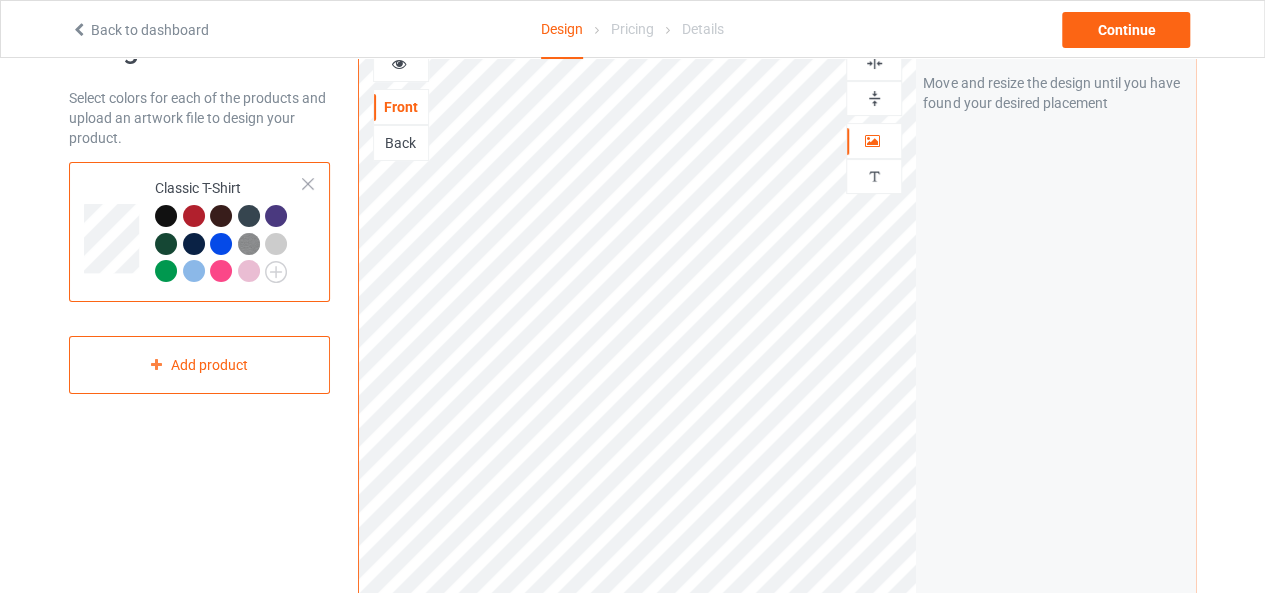 click at bounding box center [401, 64] 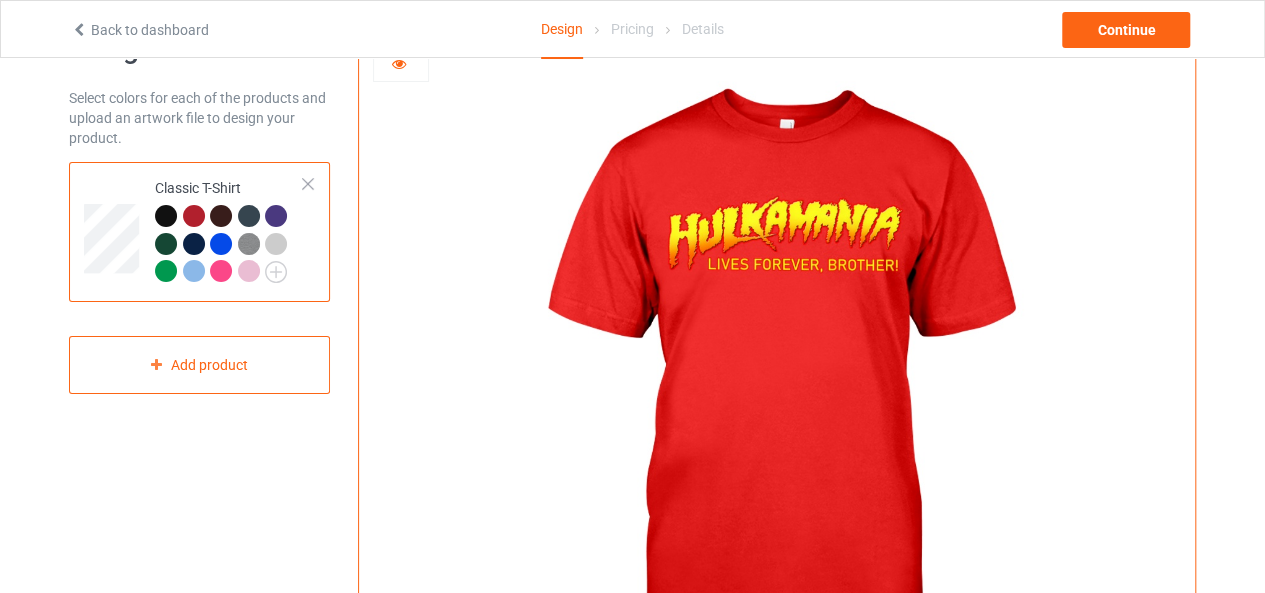 click at bounding box center [401, 64] 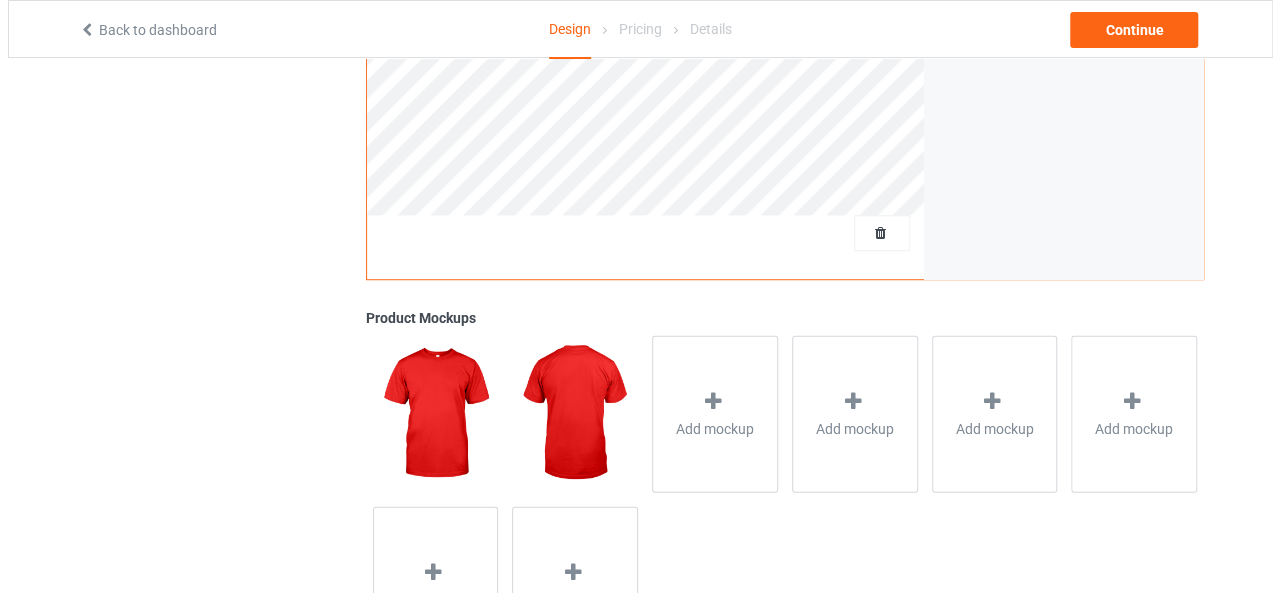 scroll, scrollTop: 583, scrollLeft: 0, axis: vertical 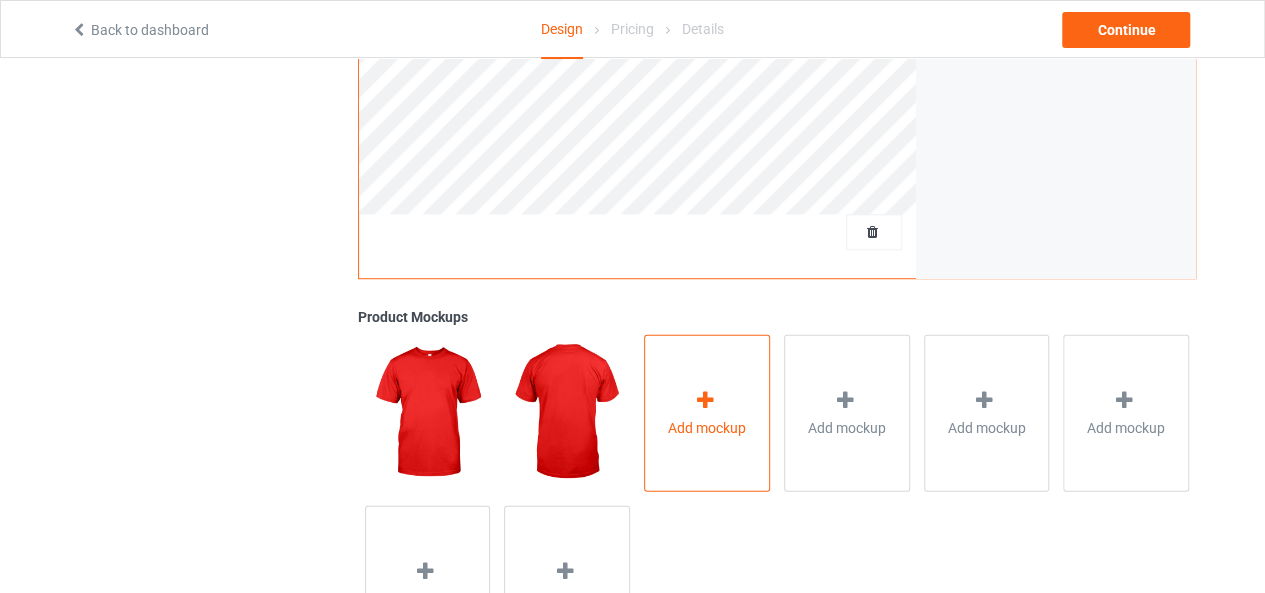 click on "Add mockup" at bounding box center (707, 427) 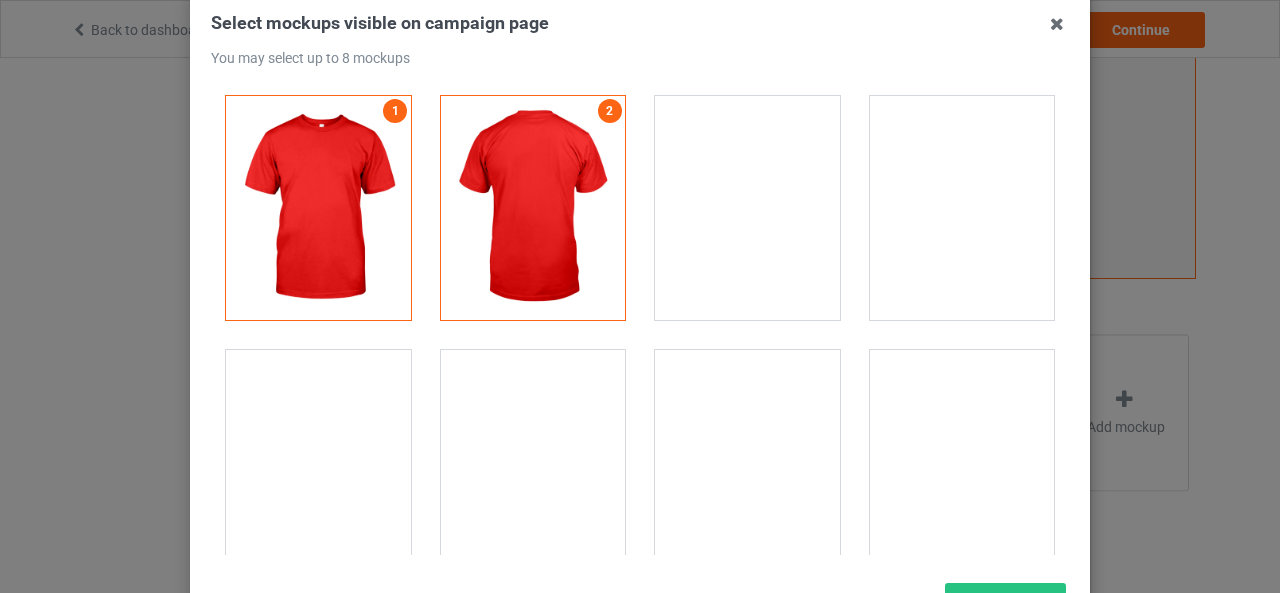 scroll, scrollTop: 120, scrollLeft: 0, axis: vertical 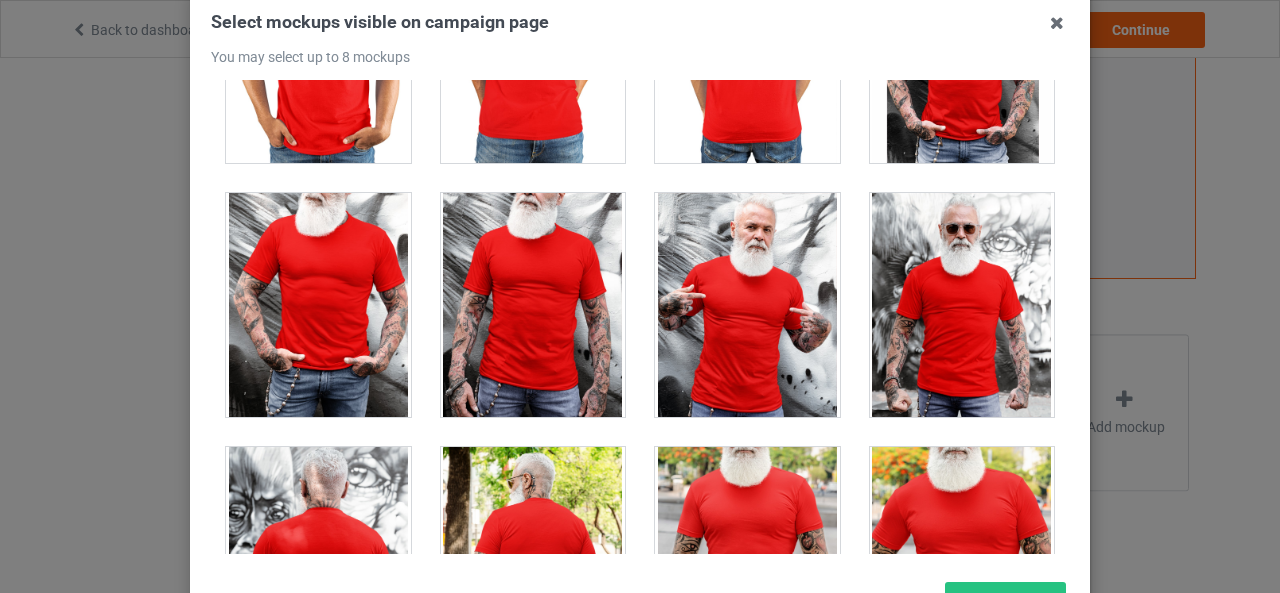 click at bounding box center [747, 305] 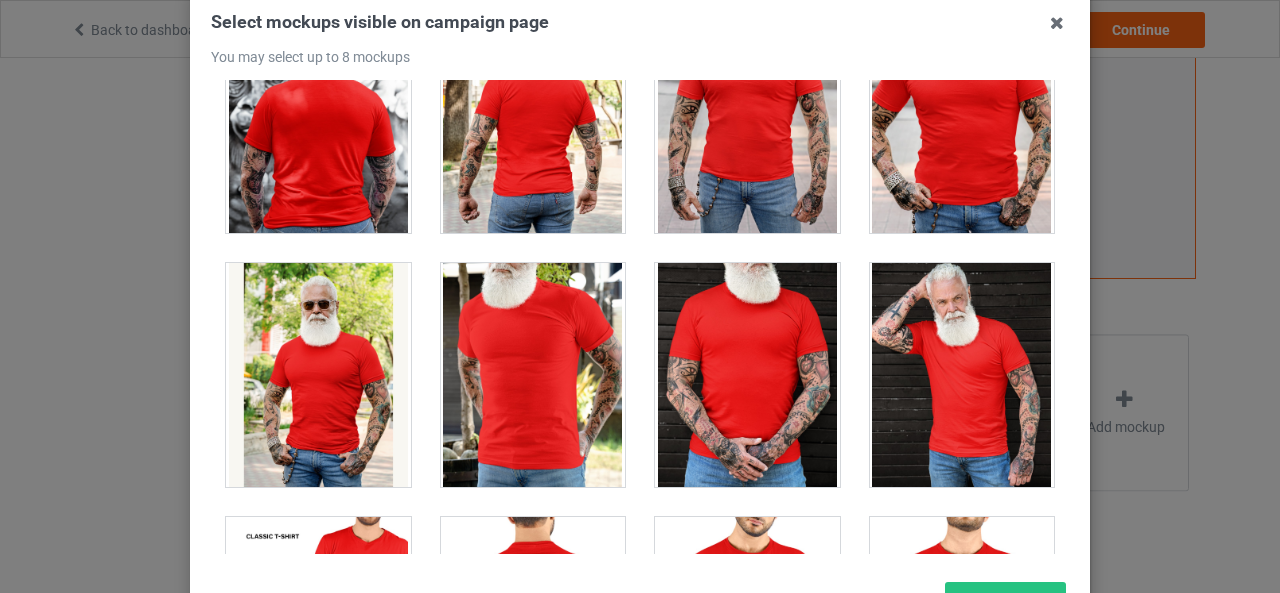 scroll, scrollTop: 16344, scrollLeft: 0, axis: vertical 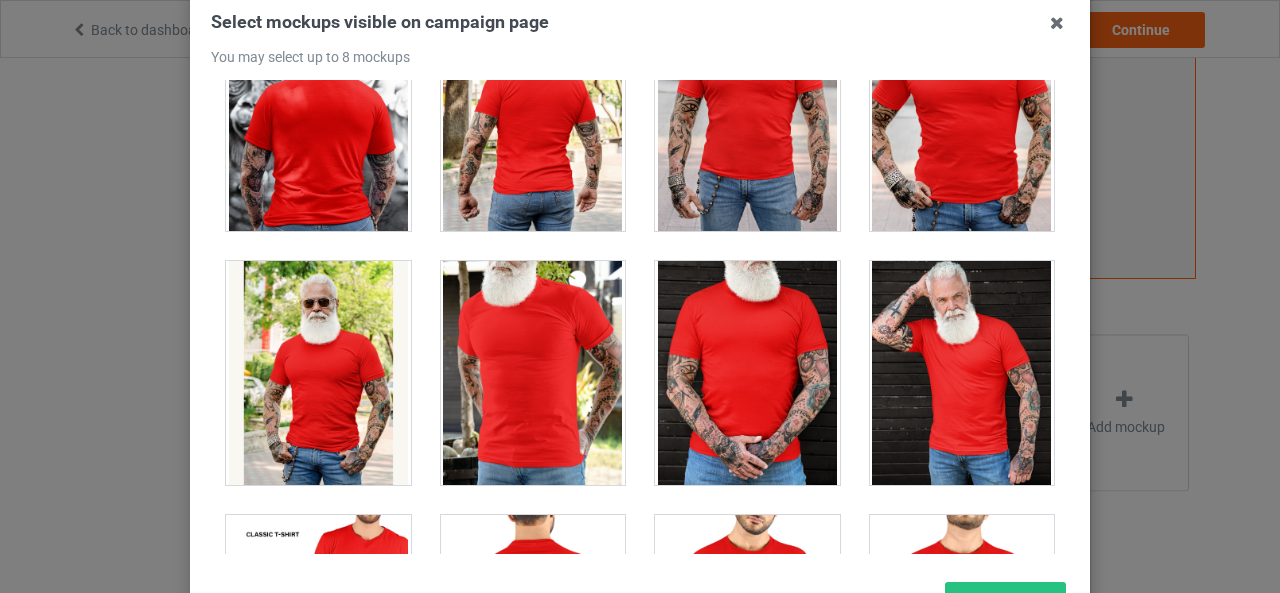 click at bounding box center [747, 373] 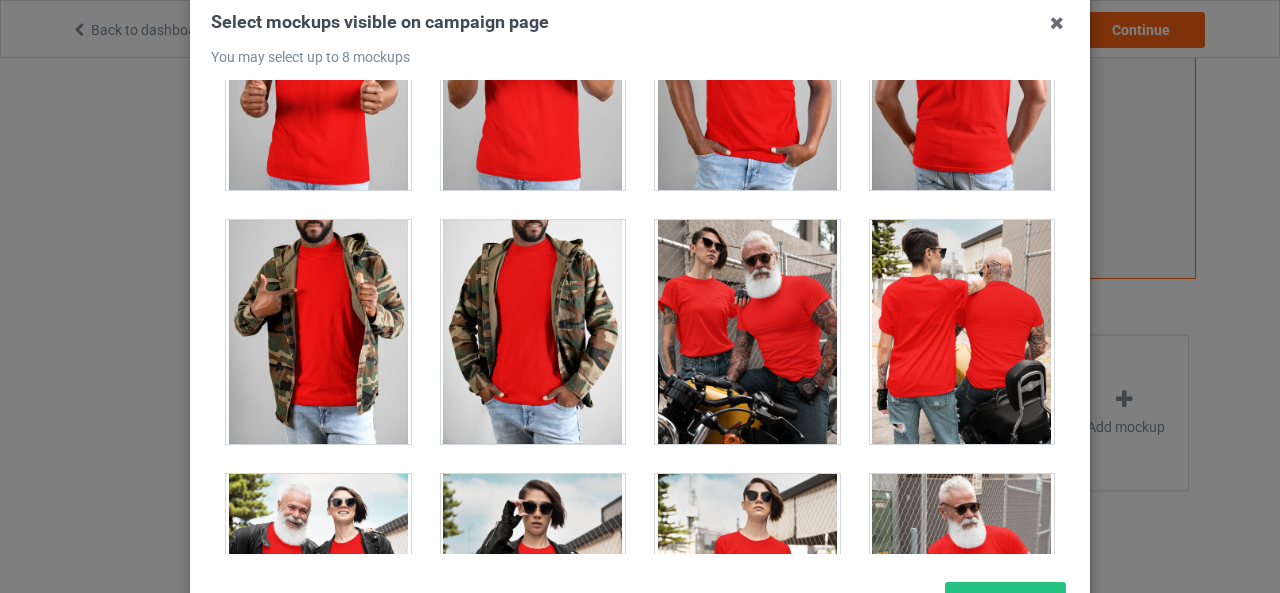 scroll, scrollTop: 18401, scrollLeft: 0, axis: vertical 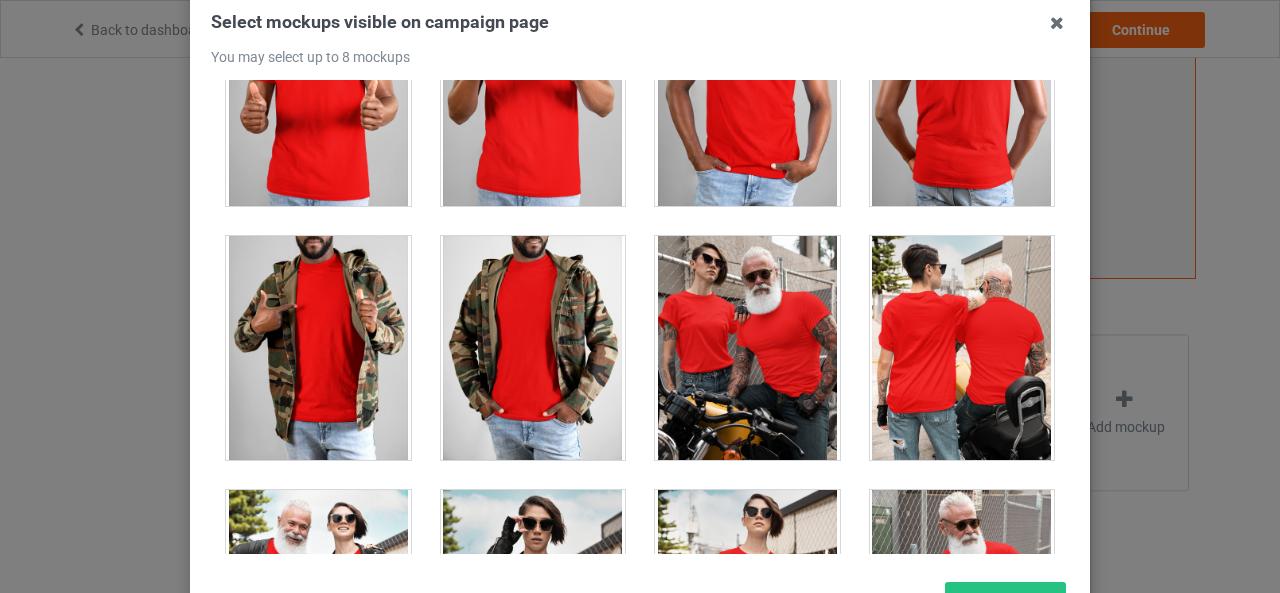 click at bounding box center [747, 348] 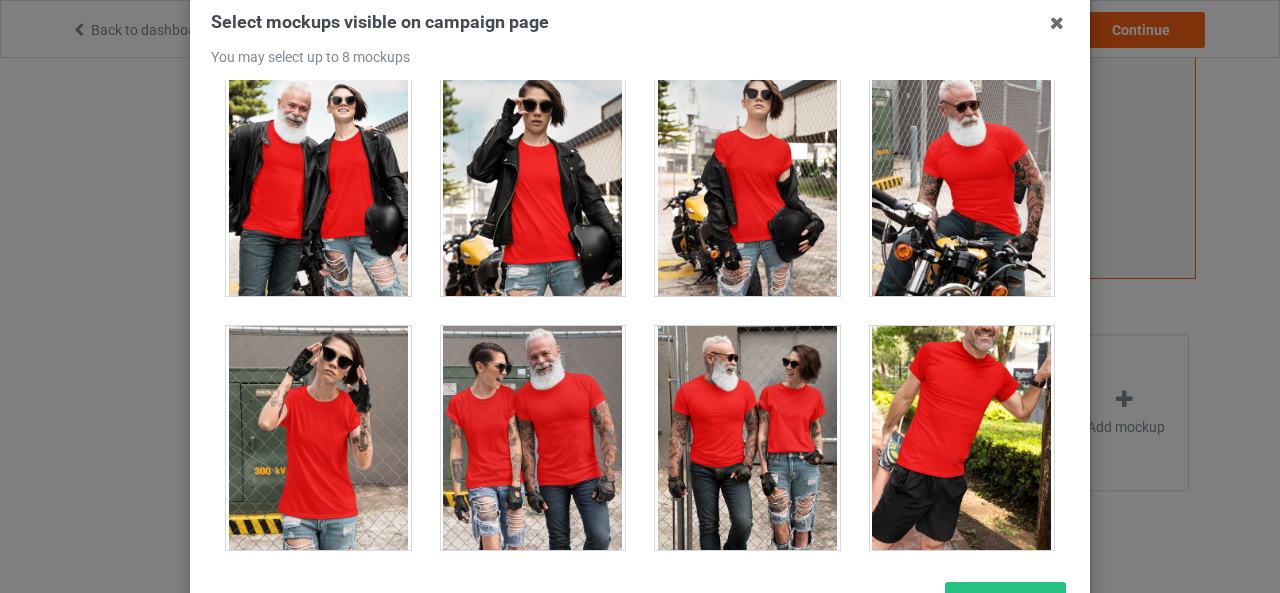 scroll, scrollTop: 18821, scrollLeft: 0, axis: vertical 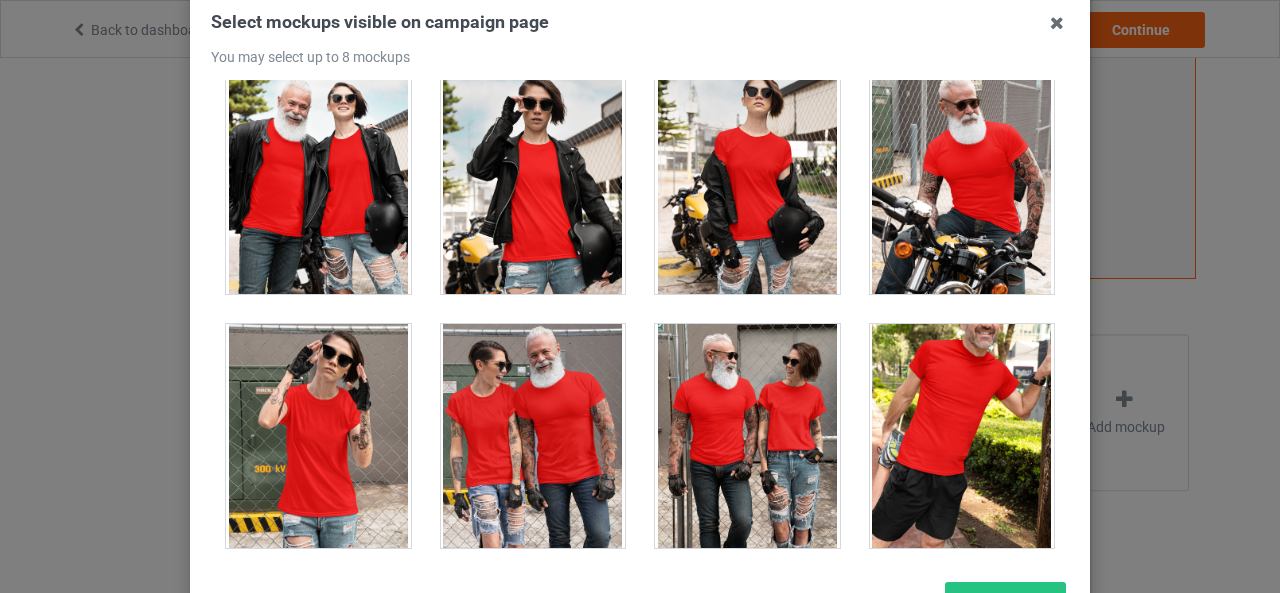 click at bounding box center [962, 182] 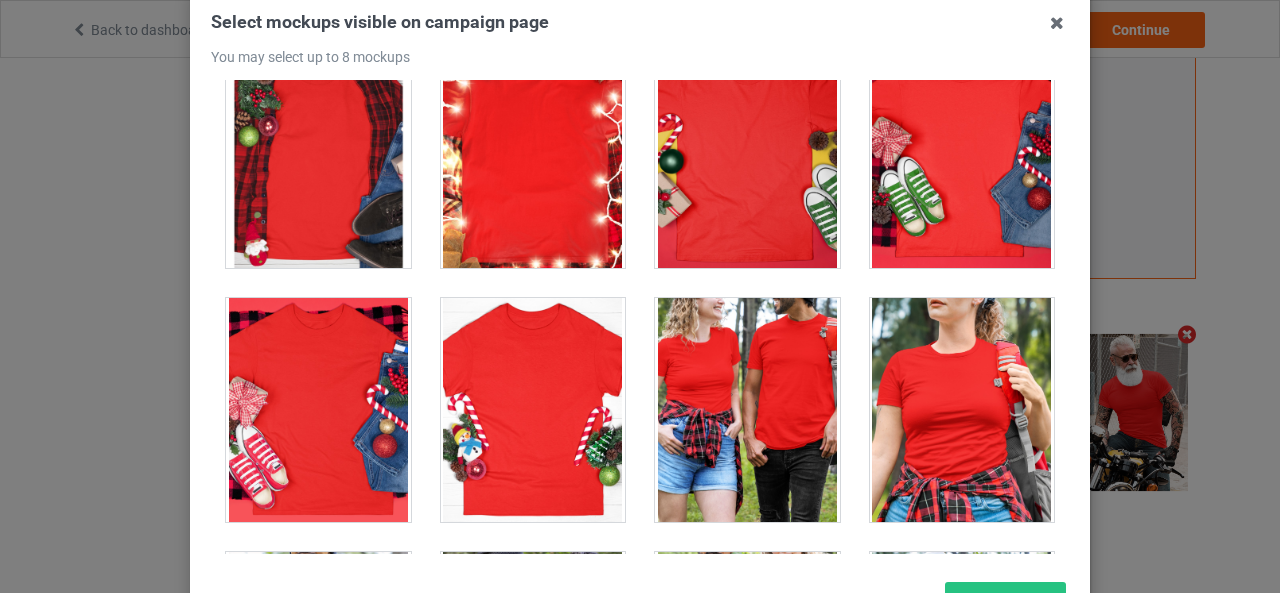 scroll, scrollTop: 21890, scrollLeft: 0, axis: vertical 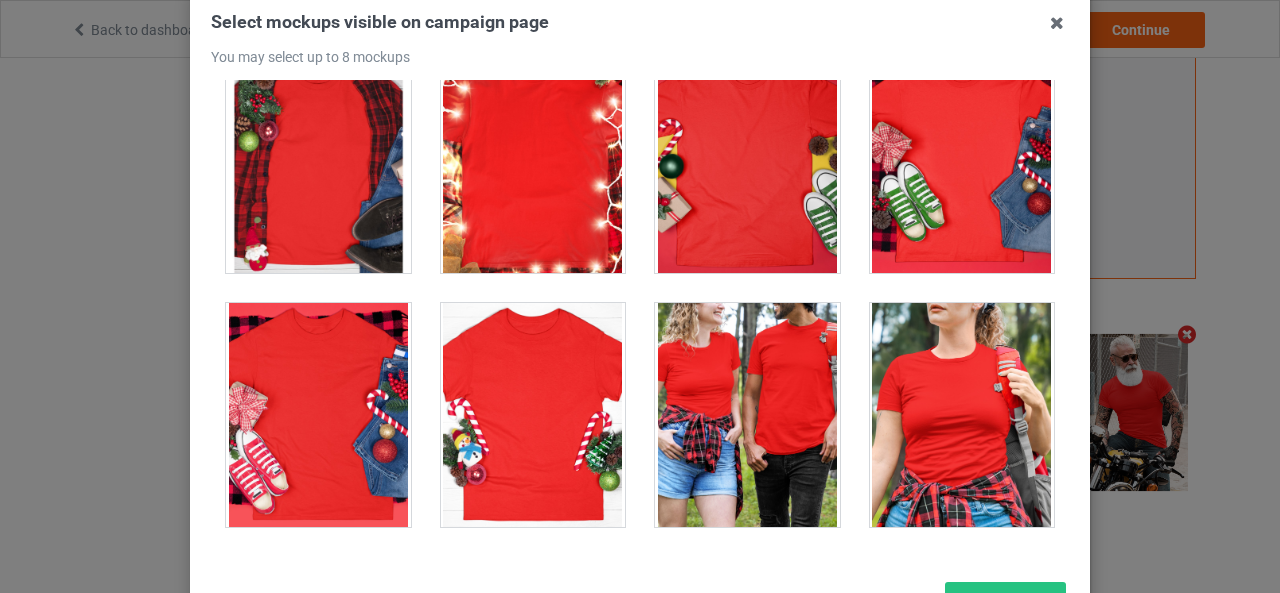 click at bounding box center [962, 415] 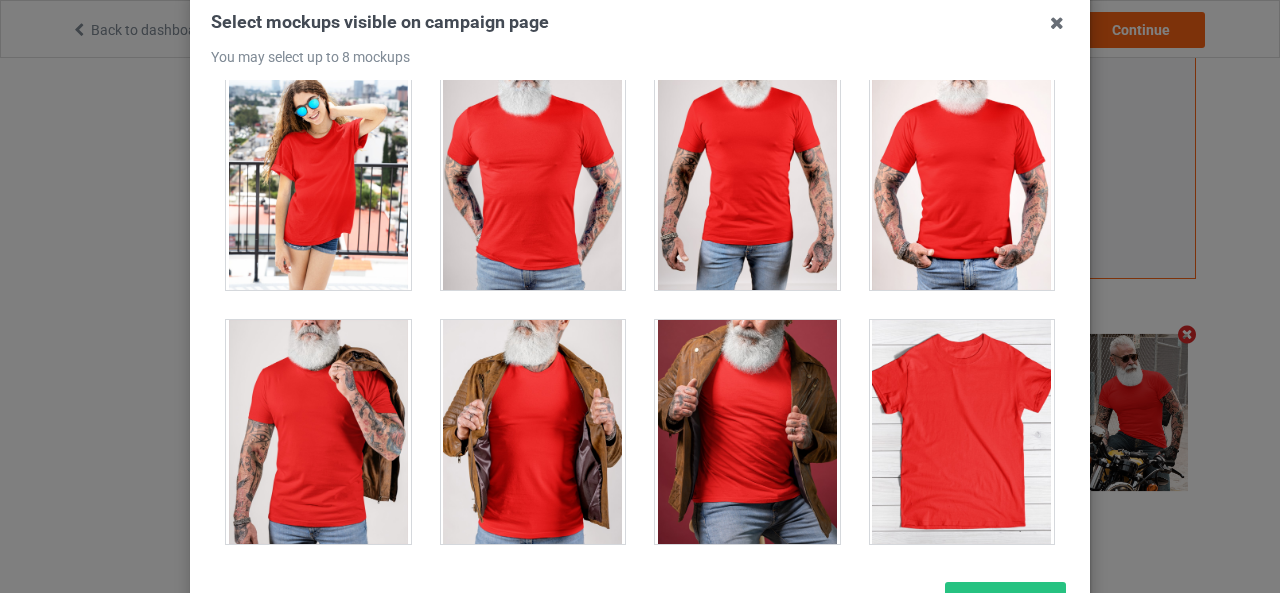 scroll, scrollTop: 27714, scrollLeft: 0, axis: vertical 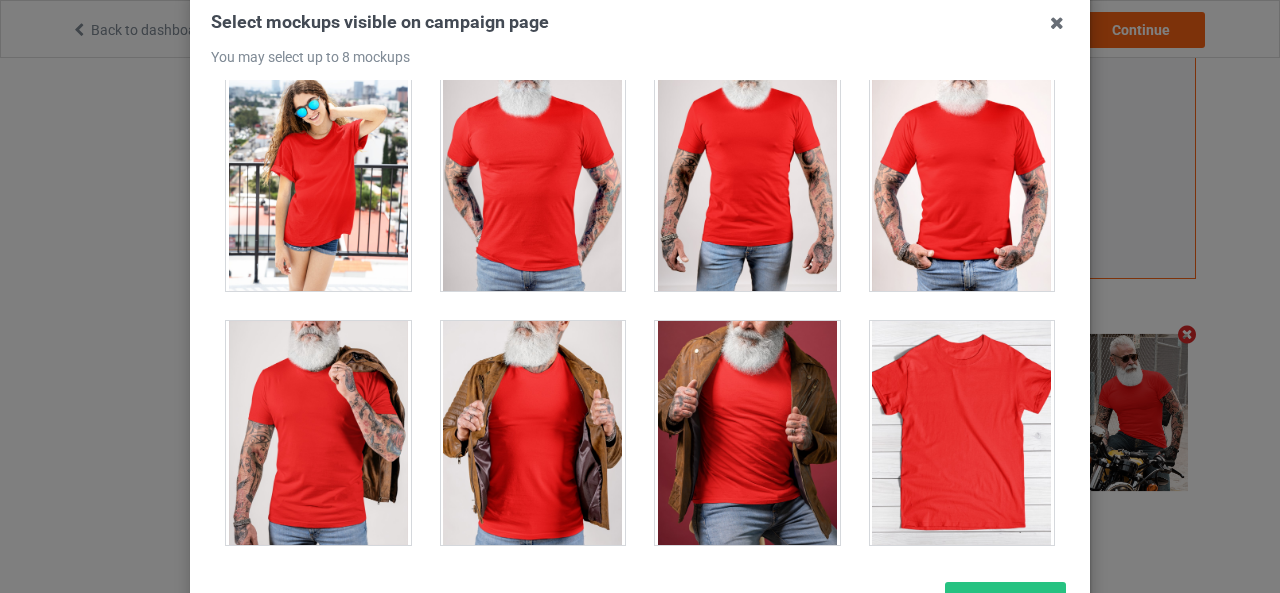 click at bounding box center (962, 433) 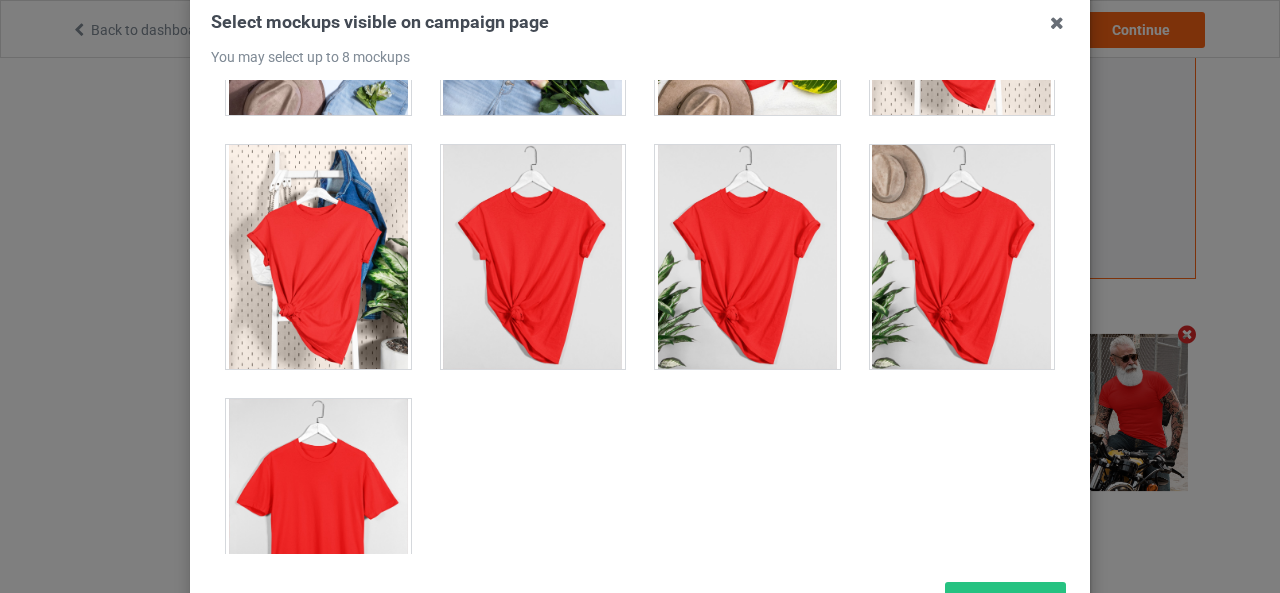 scroll, scrollTop: 28658, scrollLeft: 0, axis: vertical 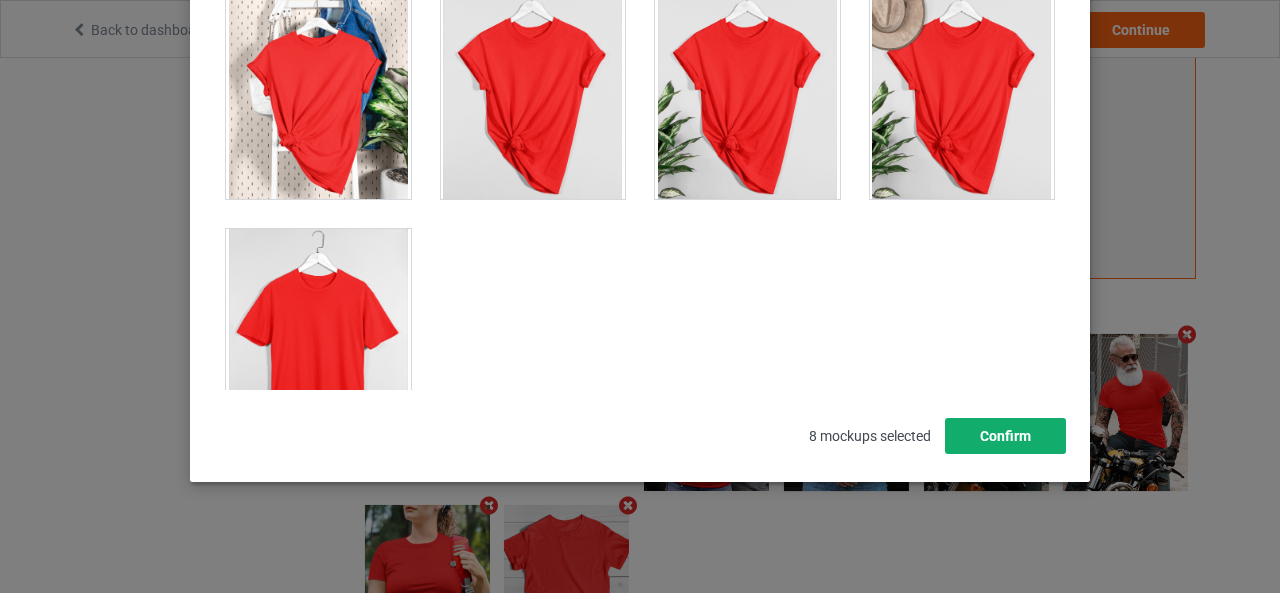 click on "Confirm" at bounding box center (1005, 436) 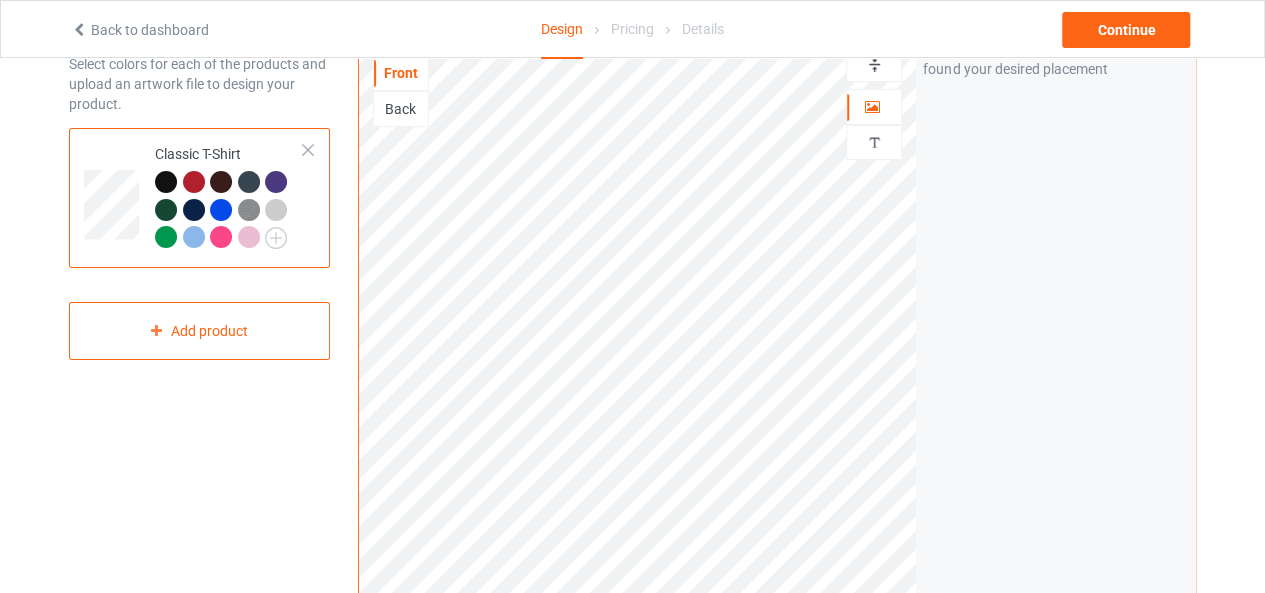 scroll, scrollTop: 0, scrollLeft: 0, axis: both 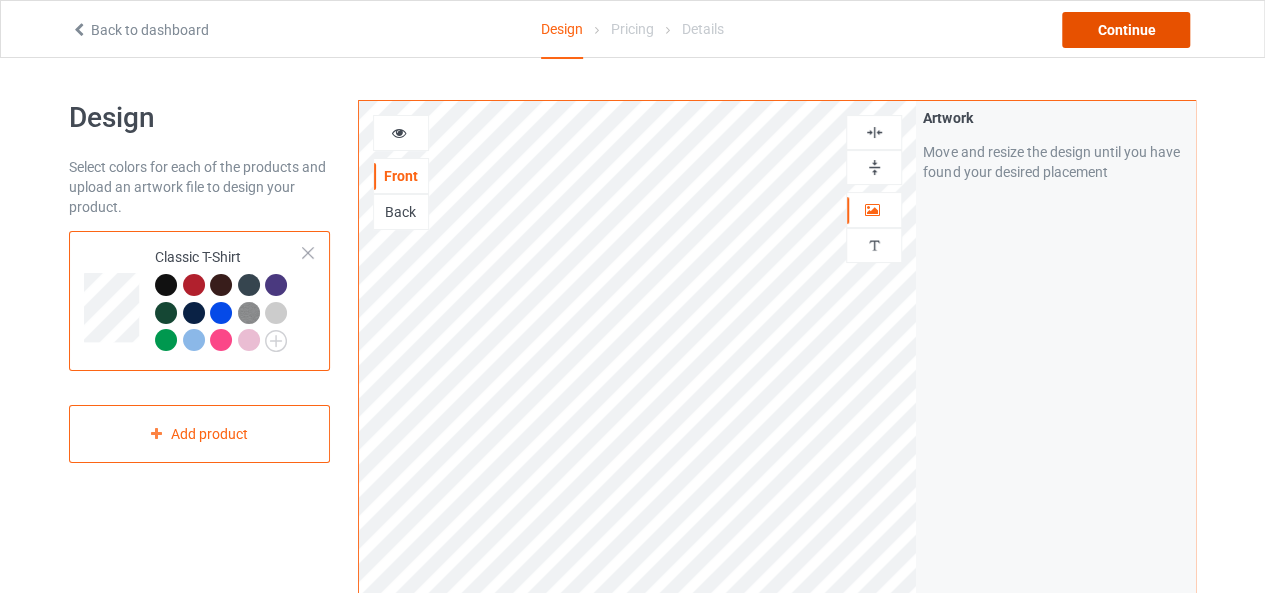 click on "Continue" at bounding box center (1126, 30) 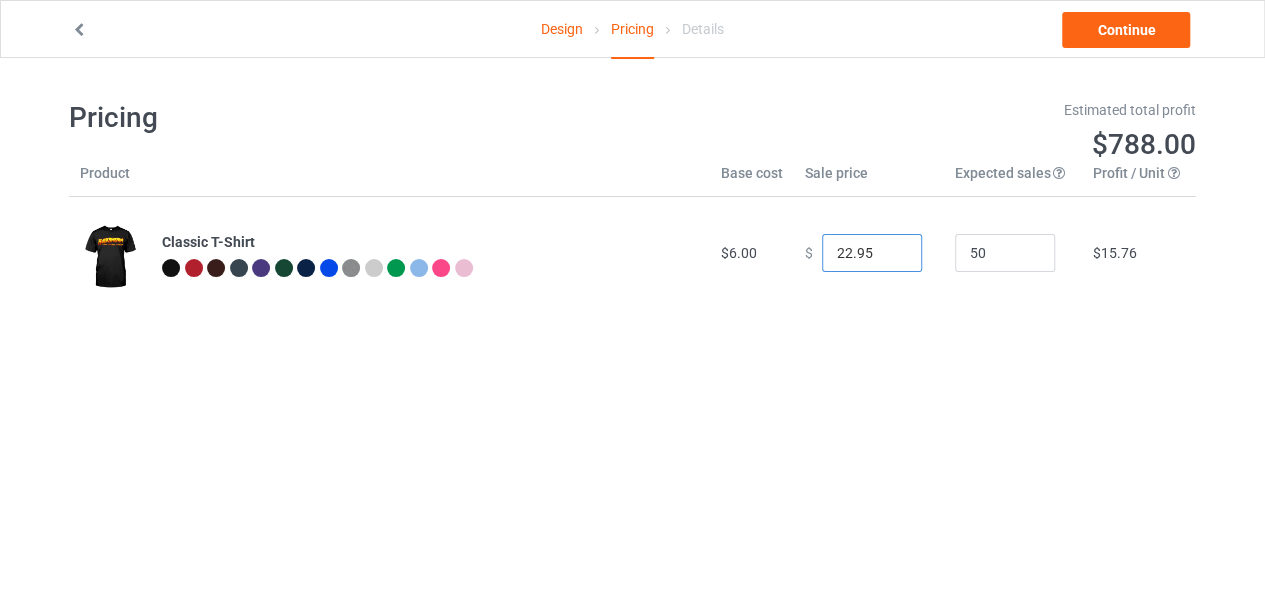 click on "22.95" at bounding box center [872, 253] 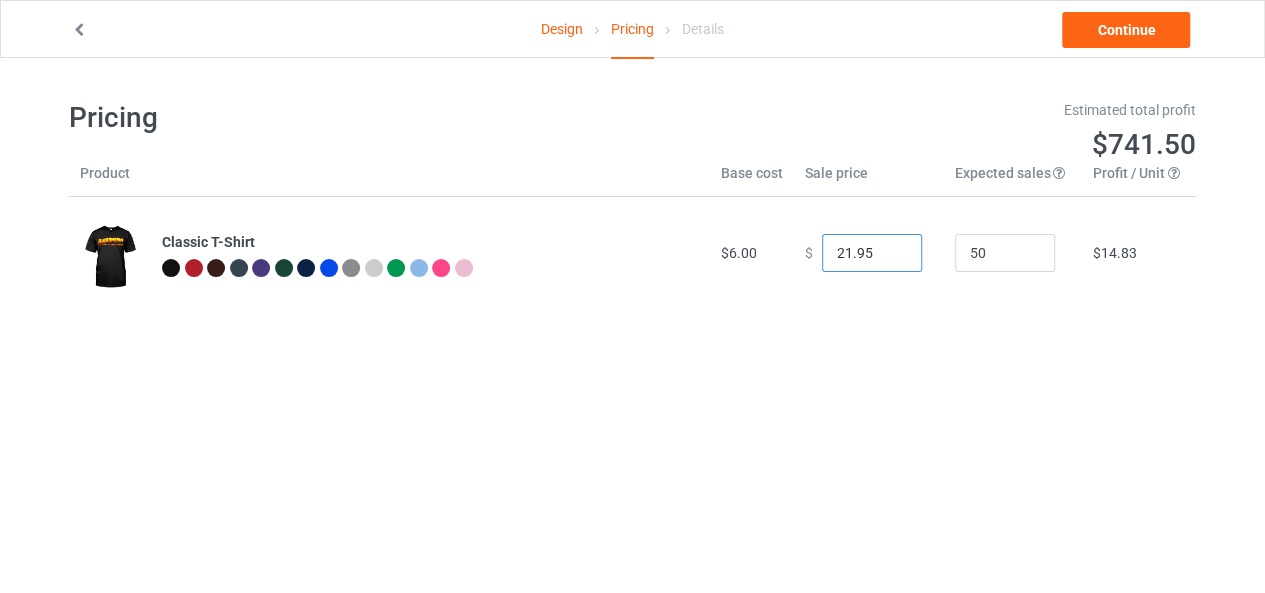 type on "21.95" 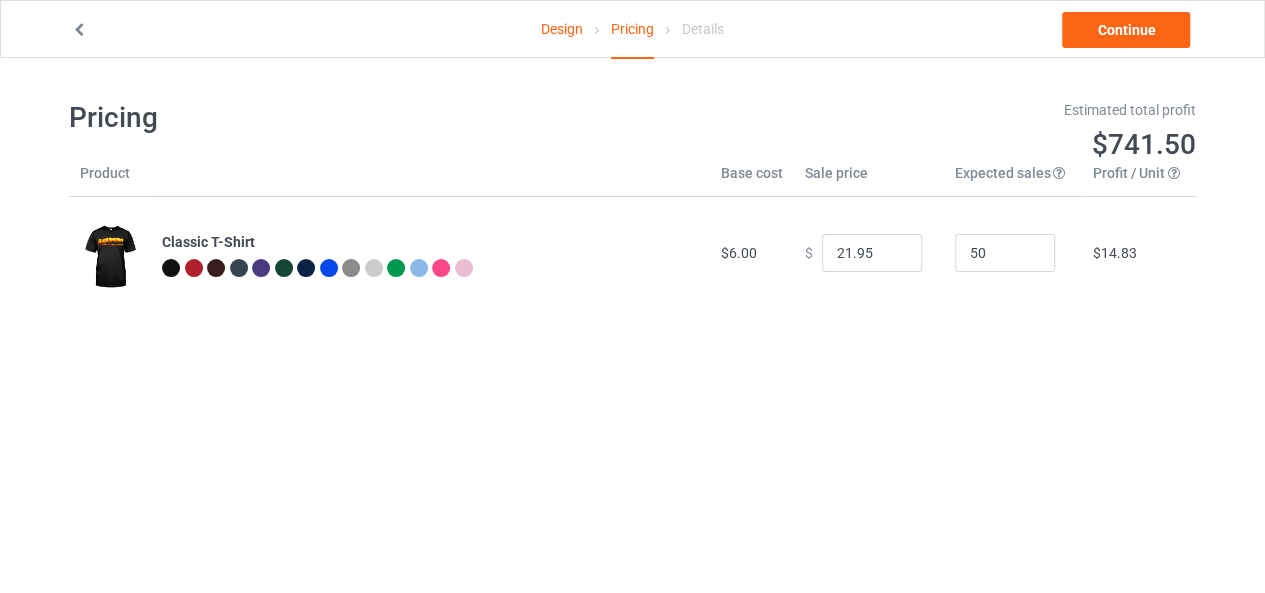 click on "Design Pricing Details Continue Pricing Estimated total profit $741.50 Product Base cost Sale price Expected sales   Your expected sales will change your profit estimate (on the right), but will not affect the actual amount of profit you earn. Profit / Unit   Your profit is your sale price minus your base cost and processing fee. Classic T-Shirt $6.00 $     21.95 50 $14.83" at bounding box center (632, 354) 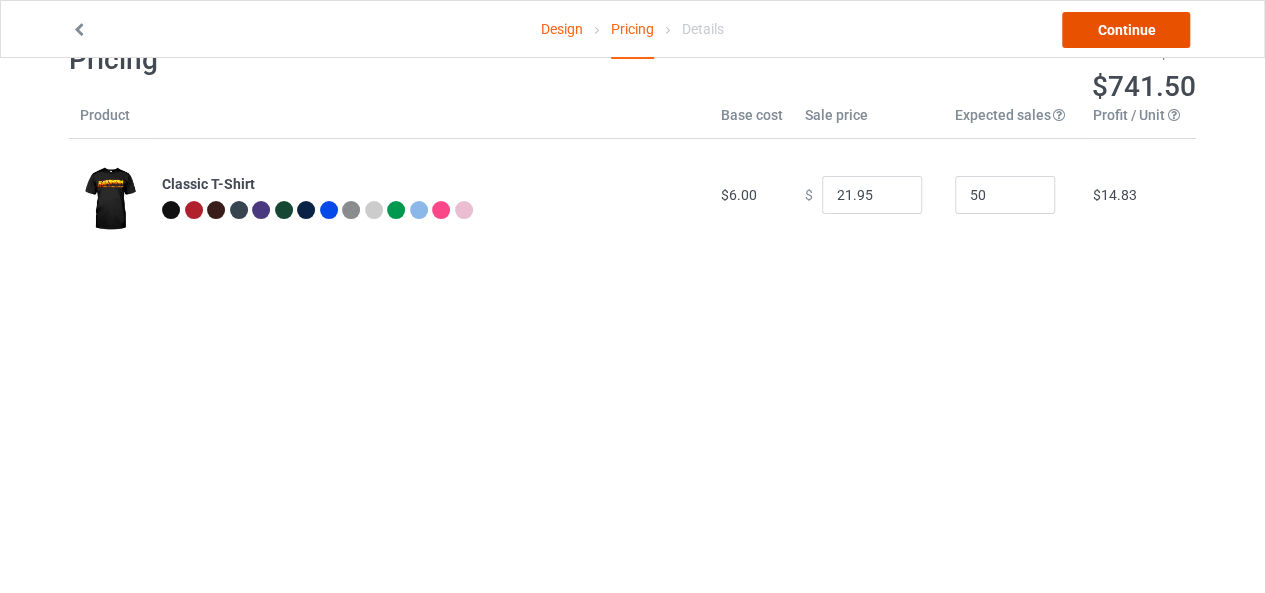 click on "Continue" at bounding box center [1126, 30] 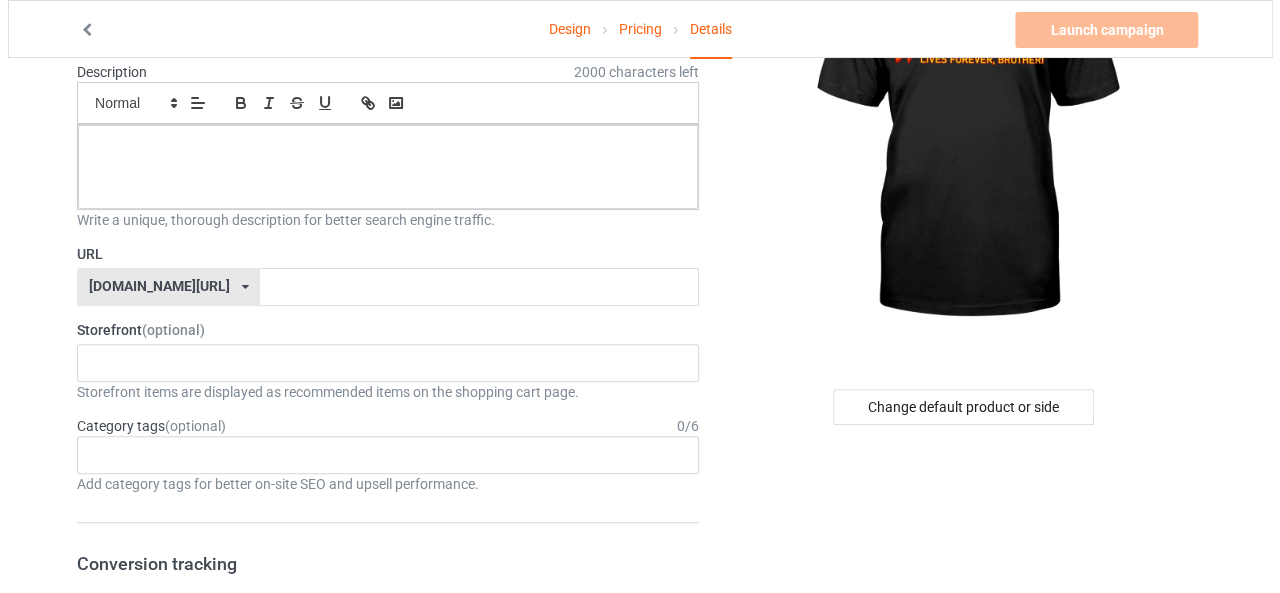 scroll, scrollTop: 224, scrollLeft: 0, axis: vertical 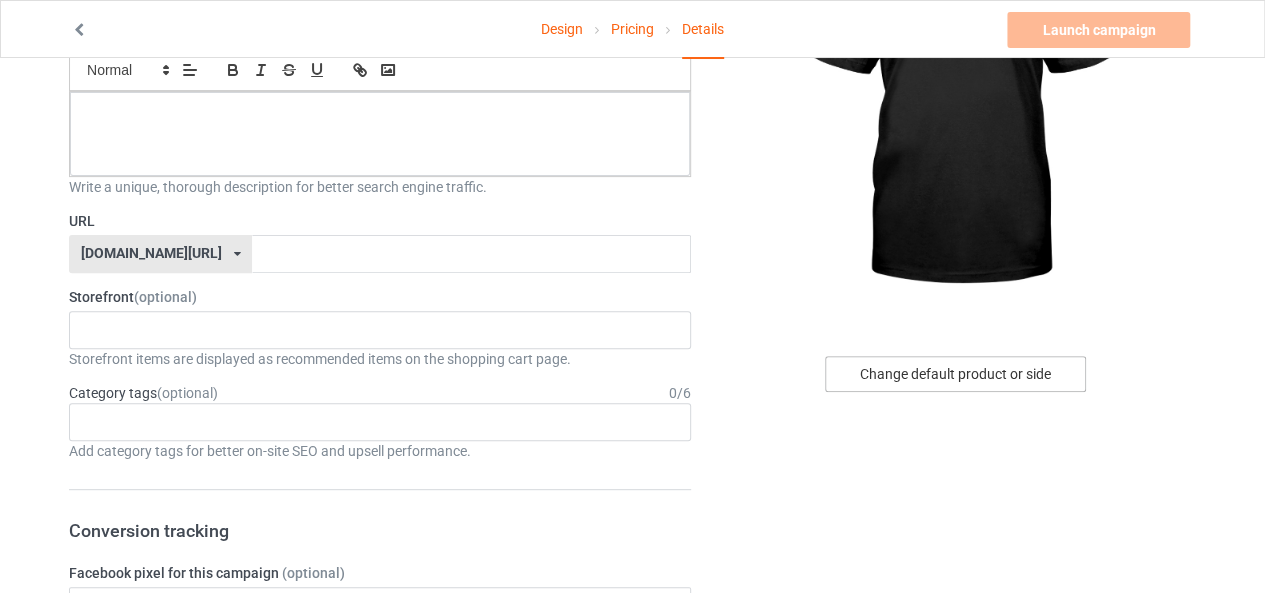 click on "Change default product or side" at bounding box center [955, 374] 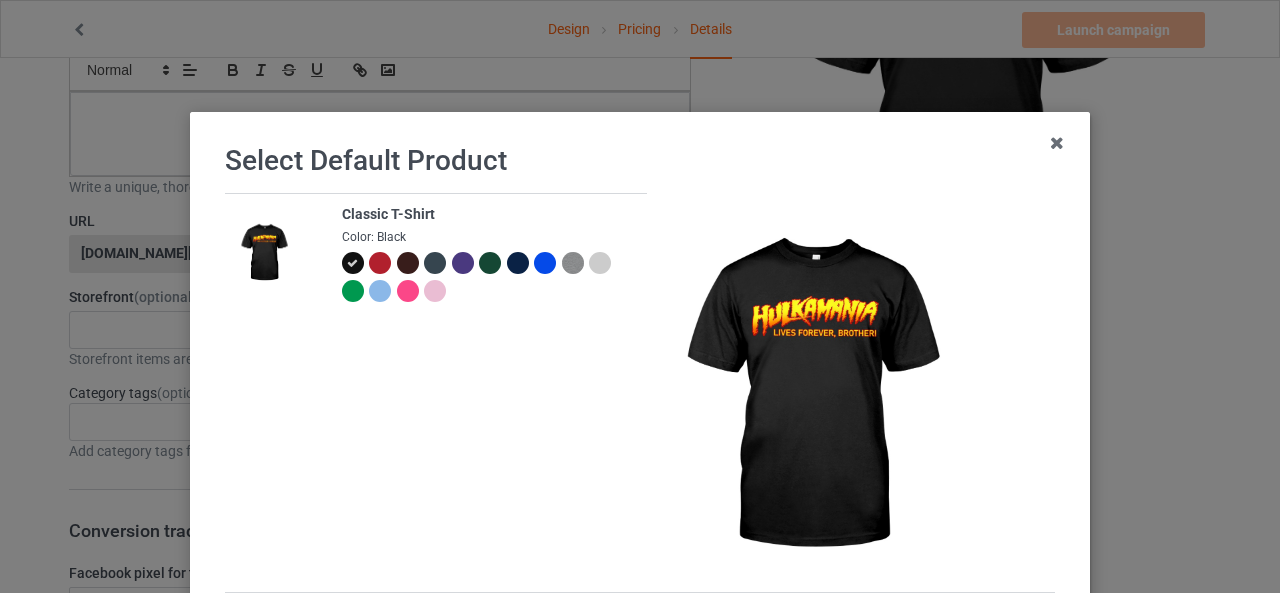 click at bounding box center [380, 263] 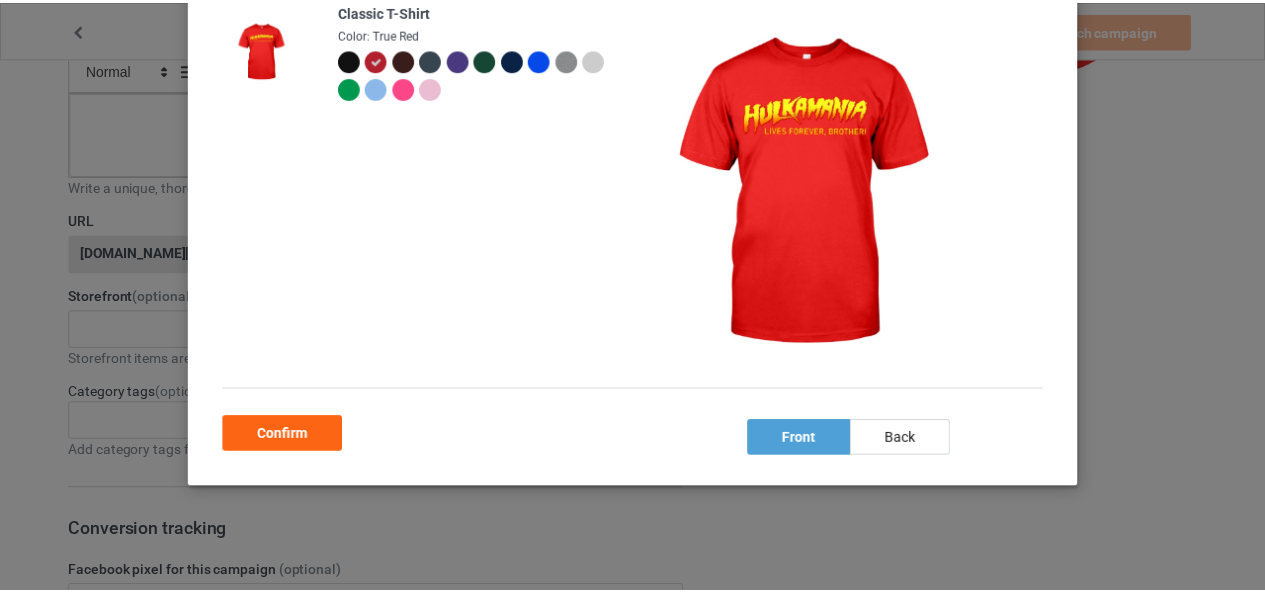 scroll, scrollTop: 210, scrollLeft: 0, axis: vertical 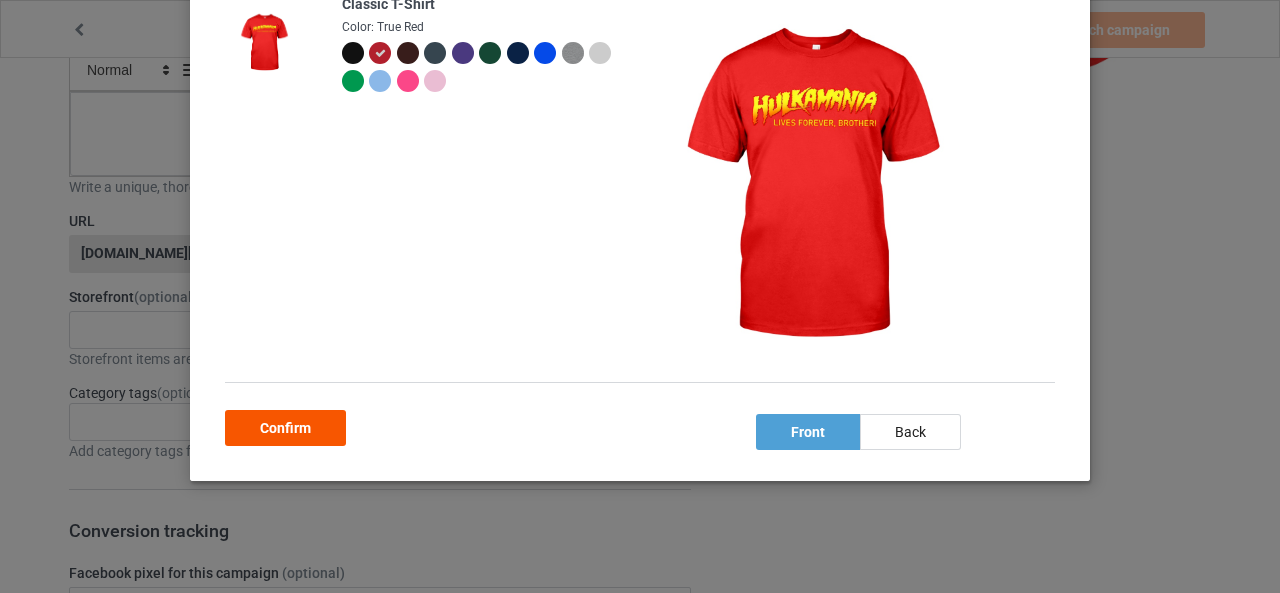 click on "Confirm" at bounding box center (285, 428) 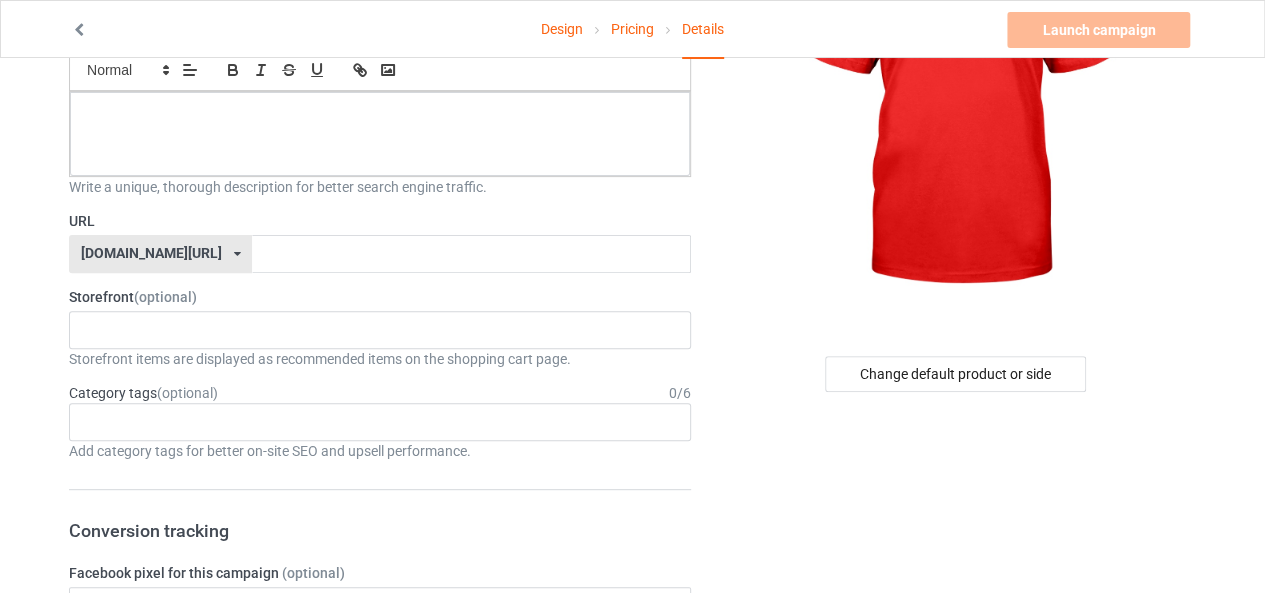 scroll, scrollTop: 0, scrollLeft: 0, axis: both 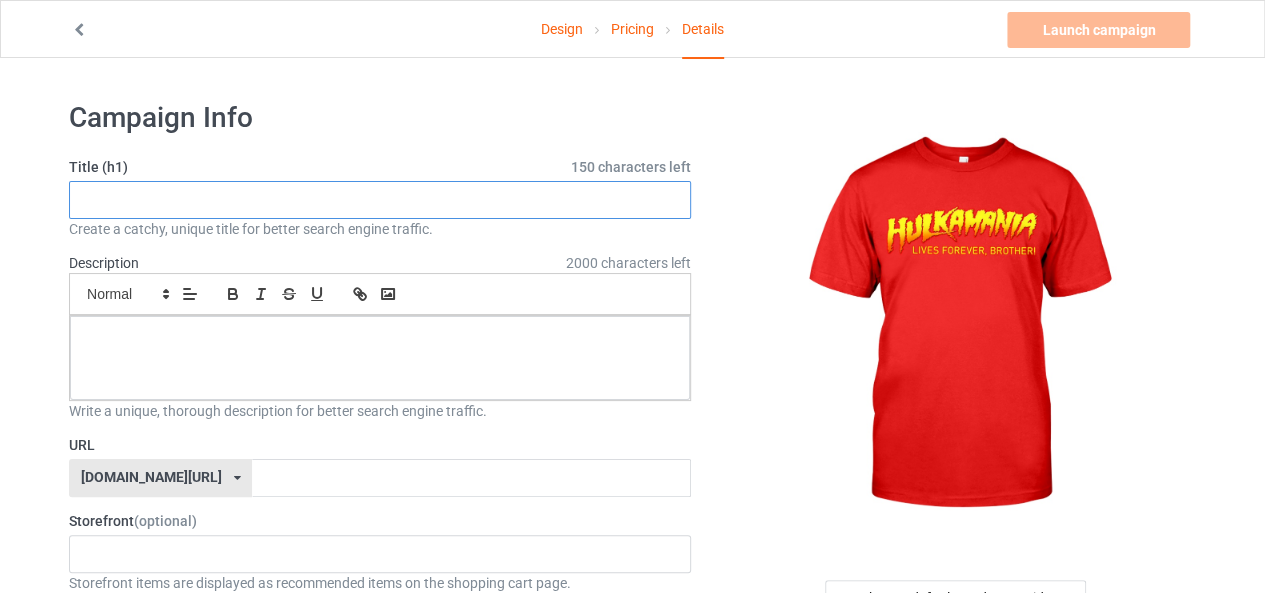 click at bounding box center [380, 200] 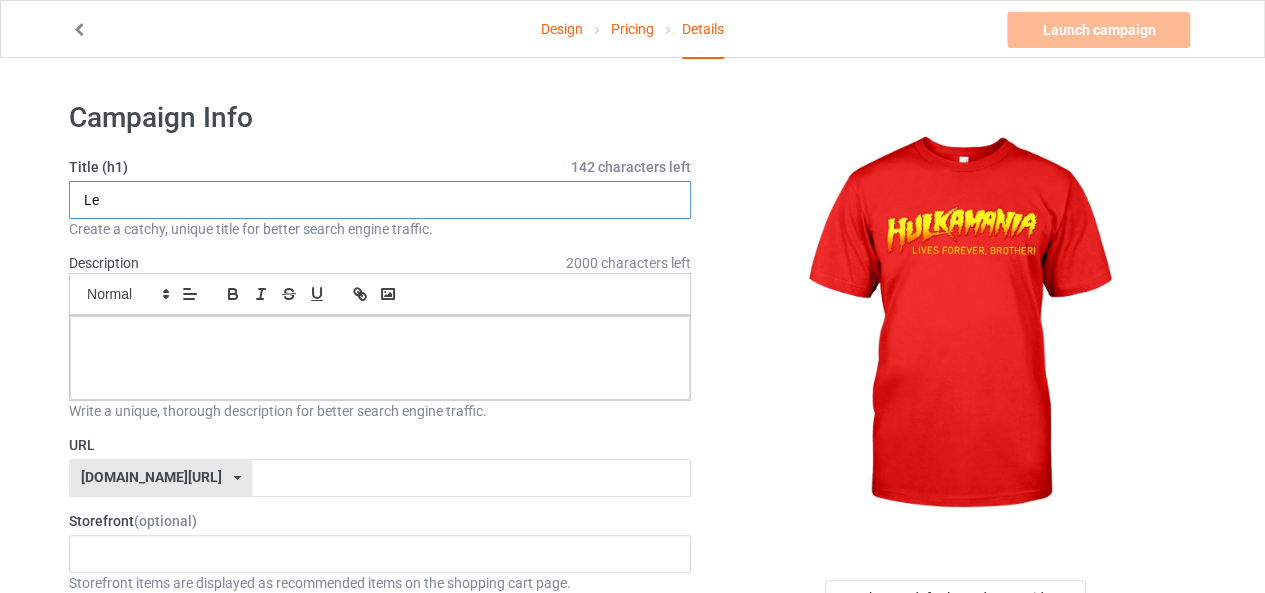 type on "L" 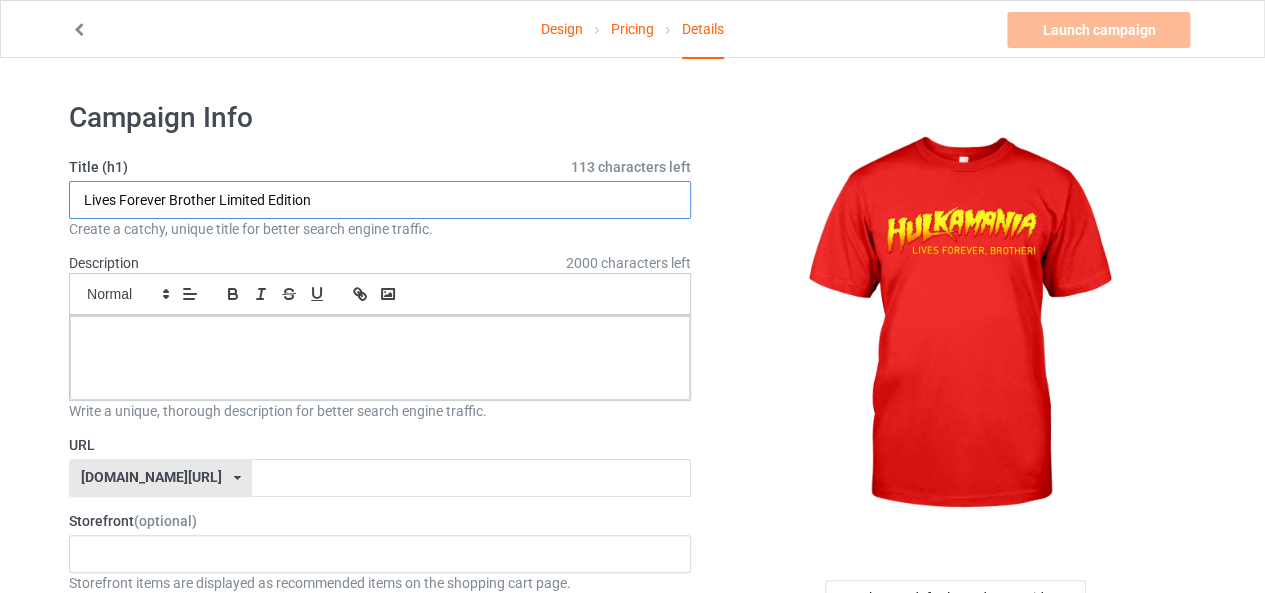type on "Lives Forever Brother Limited Edition" 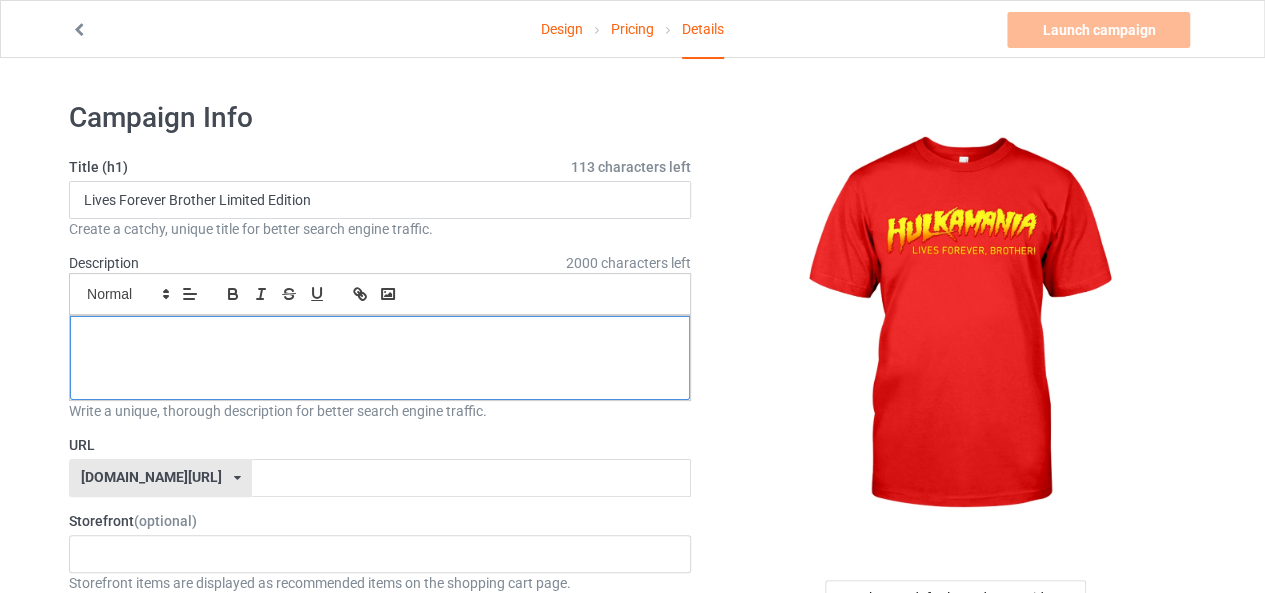 click at bounding box center [380, 358] 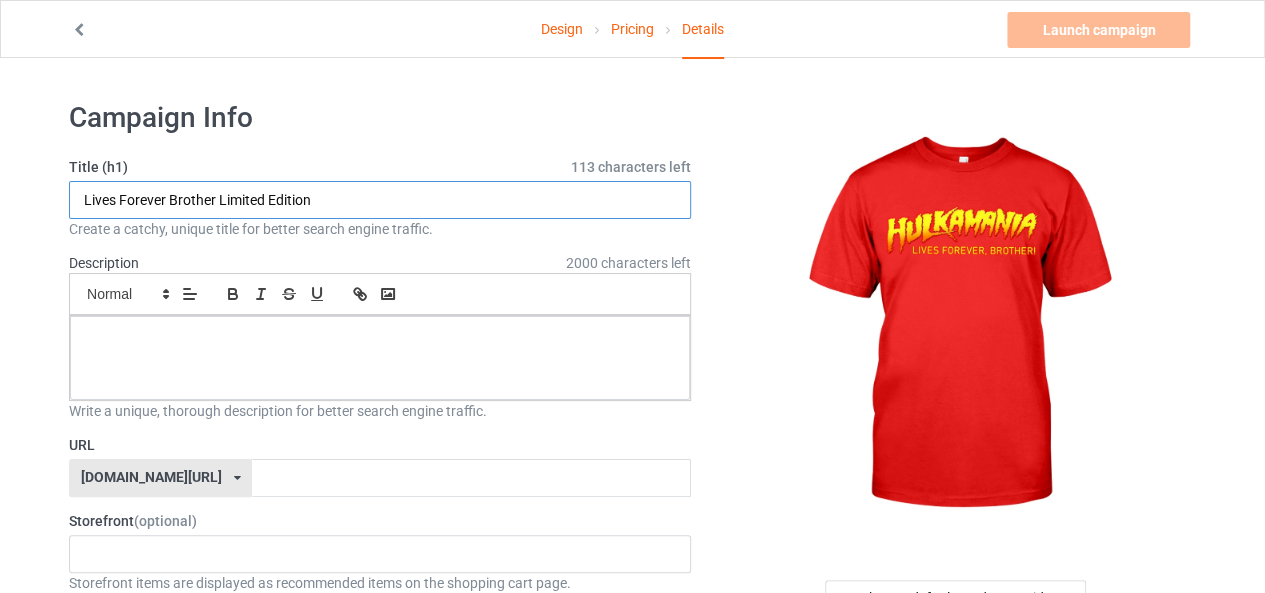 drag, startPoint x: 216, startPoint y: 195, endPoint x: 315, endPoint y: 207, distance: 99.724625 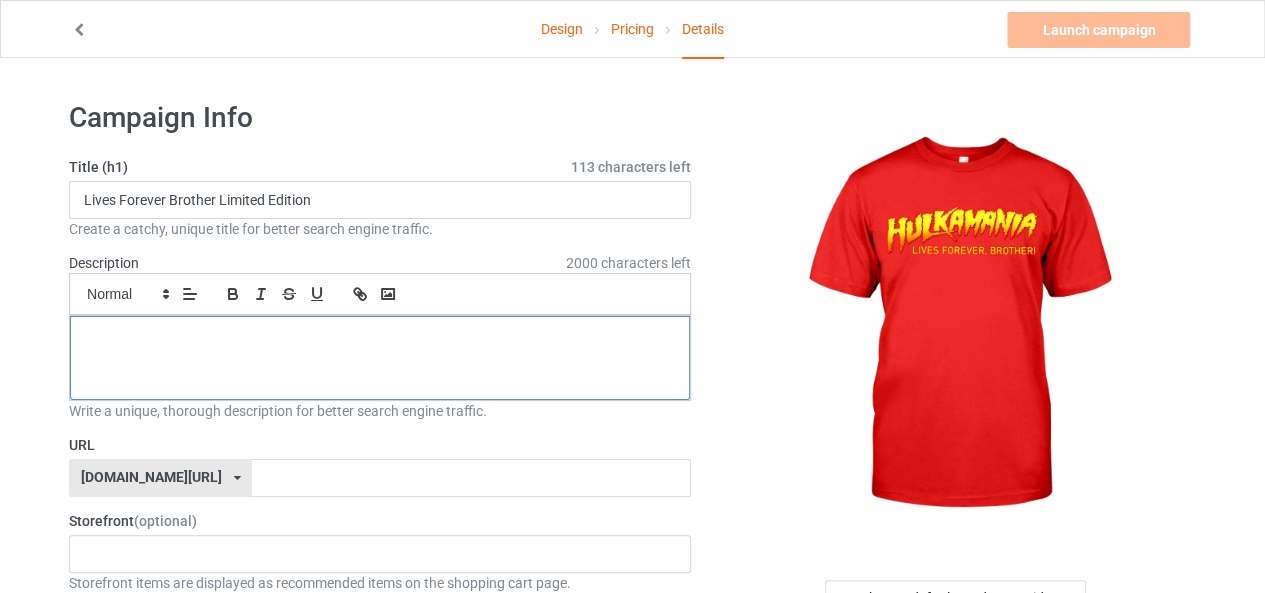 click at bounding box center (380, 358) 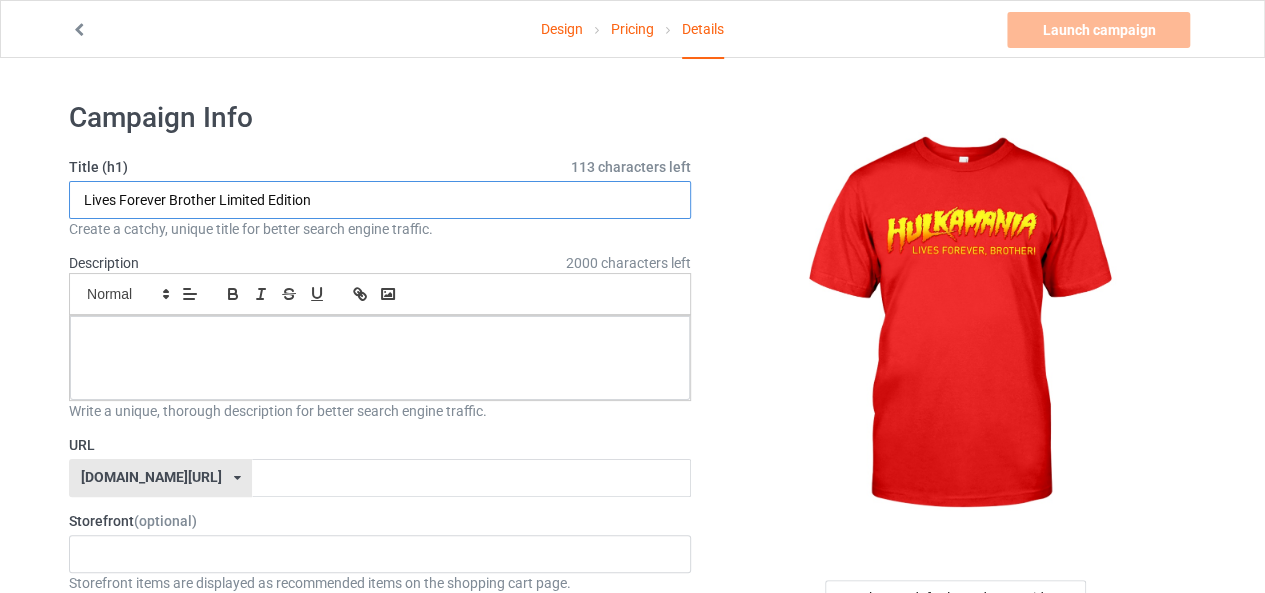 drag, startPoint x: 78, startPoint y: 203, endPoint x: 380, endPoint y: 201, distance: 302.00662 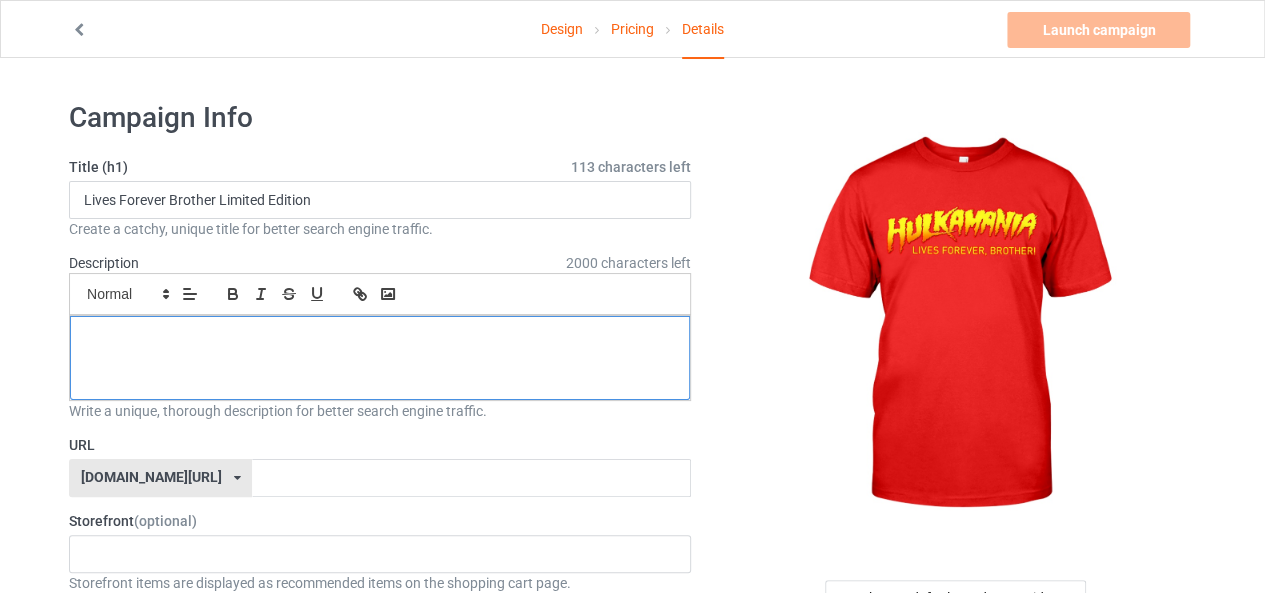 click at bounding box center (380, 338) 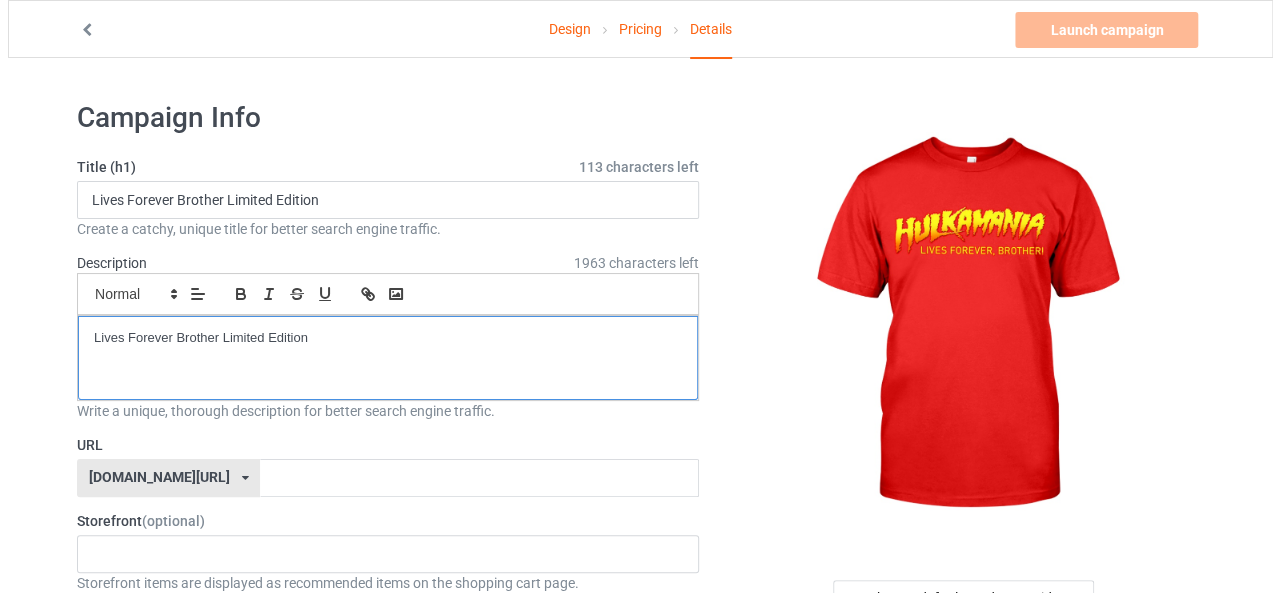 scroll, scrollTop: 0, scrollLeft: 0, axis: both 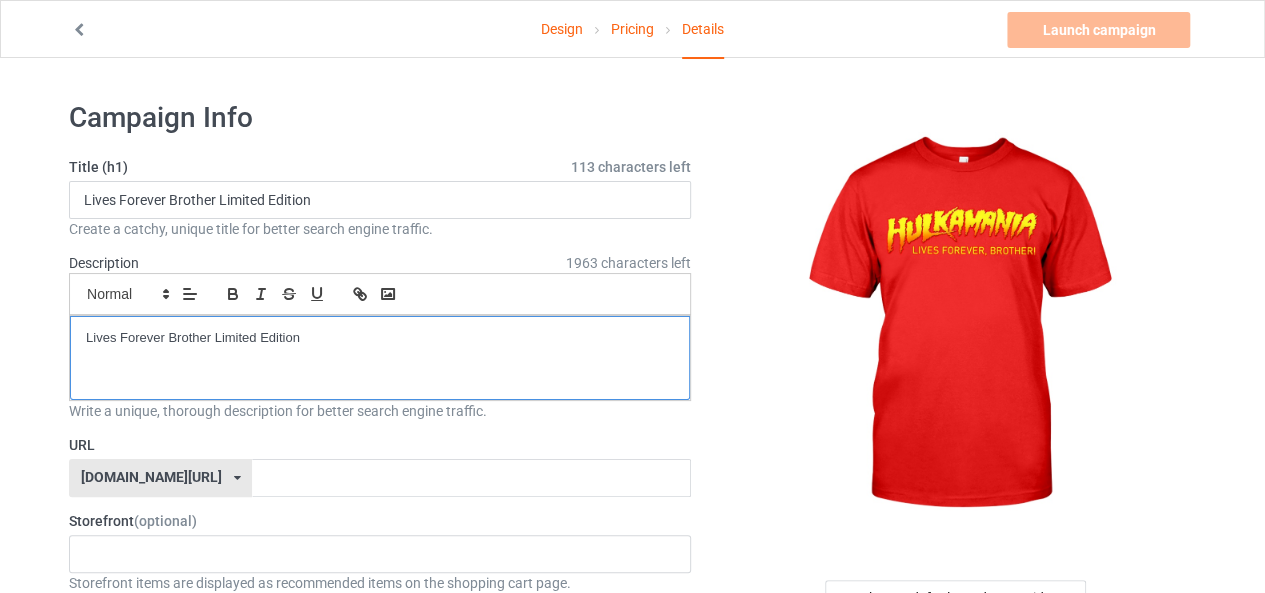 type 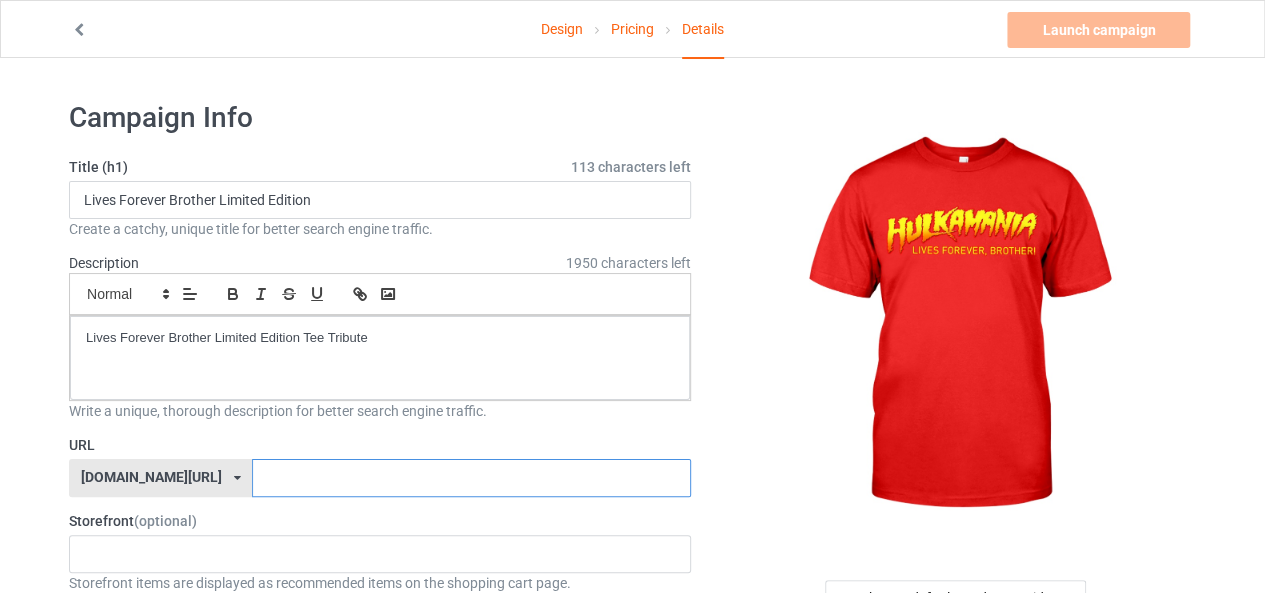 click at bounding box center (471, 478) 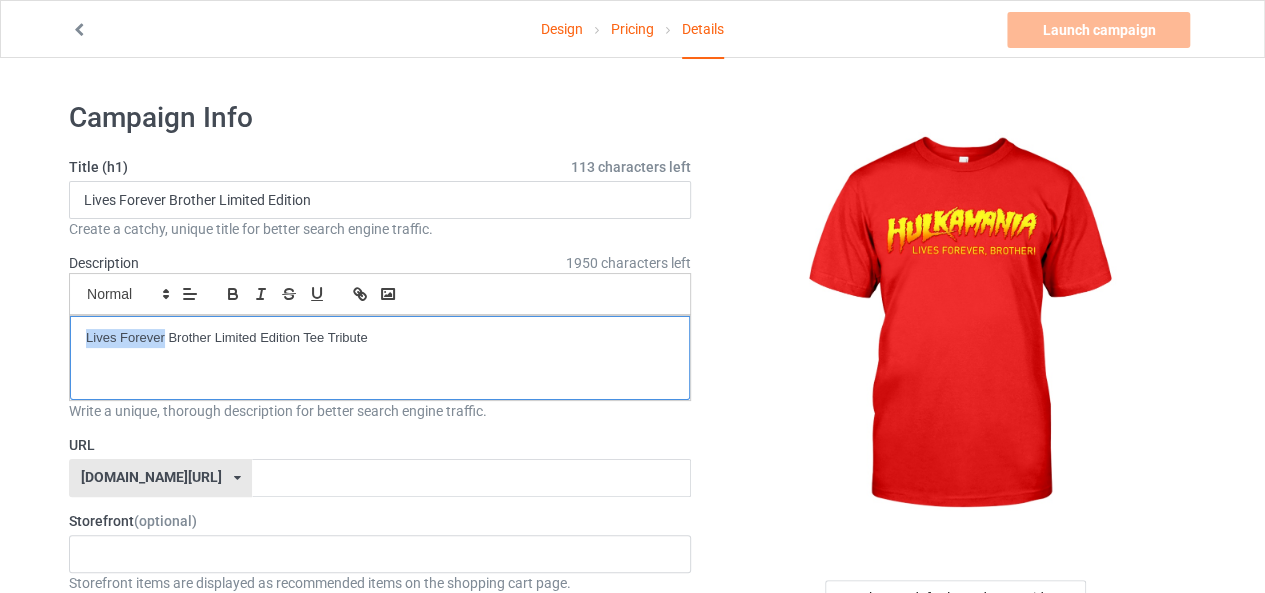 drag, startPoint x: 84, startPoint y: 336, endPoint x: 162, endPoint y: 338, distance: 78.025635 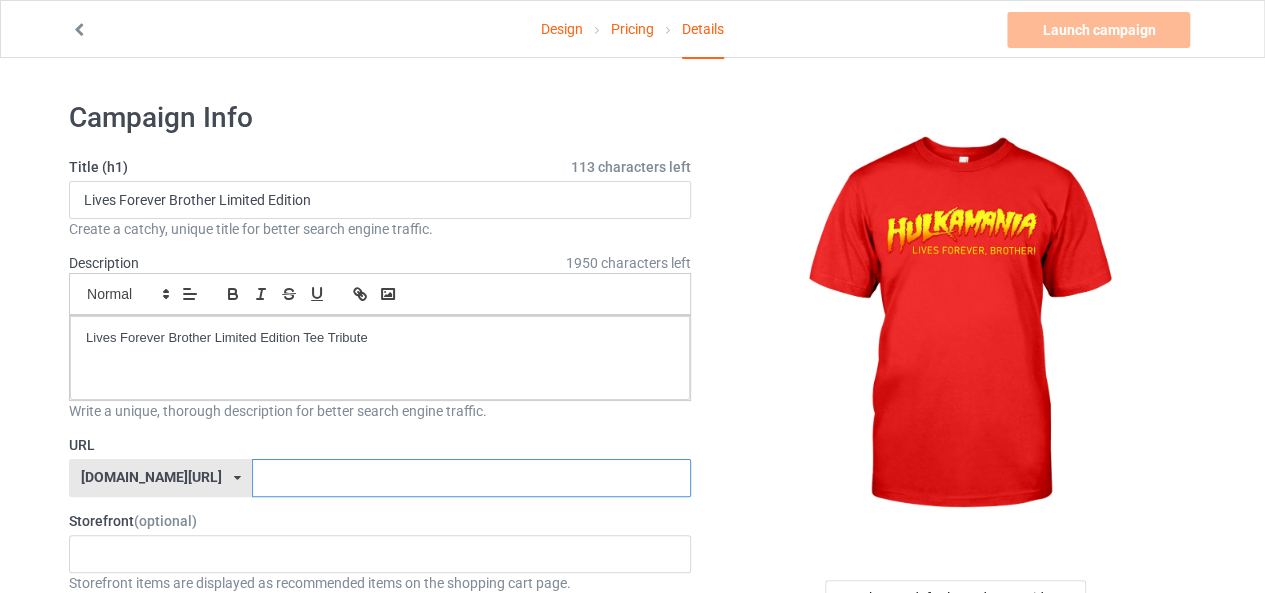 click at bounding box center [471, 478] 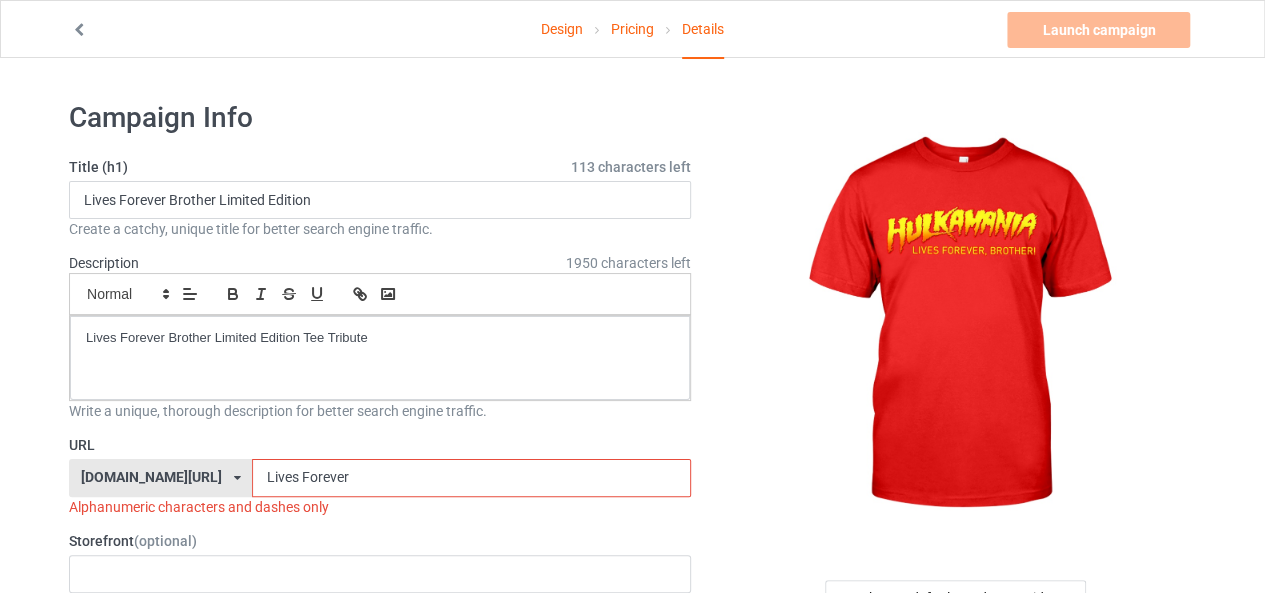 click on "Lives Forever" at bounding box center (471, 478) 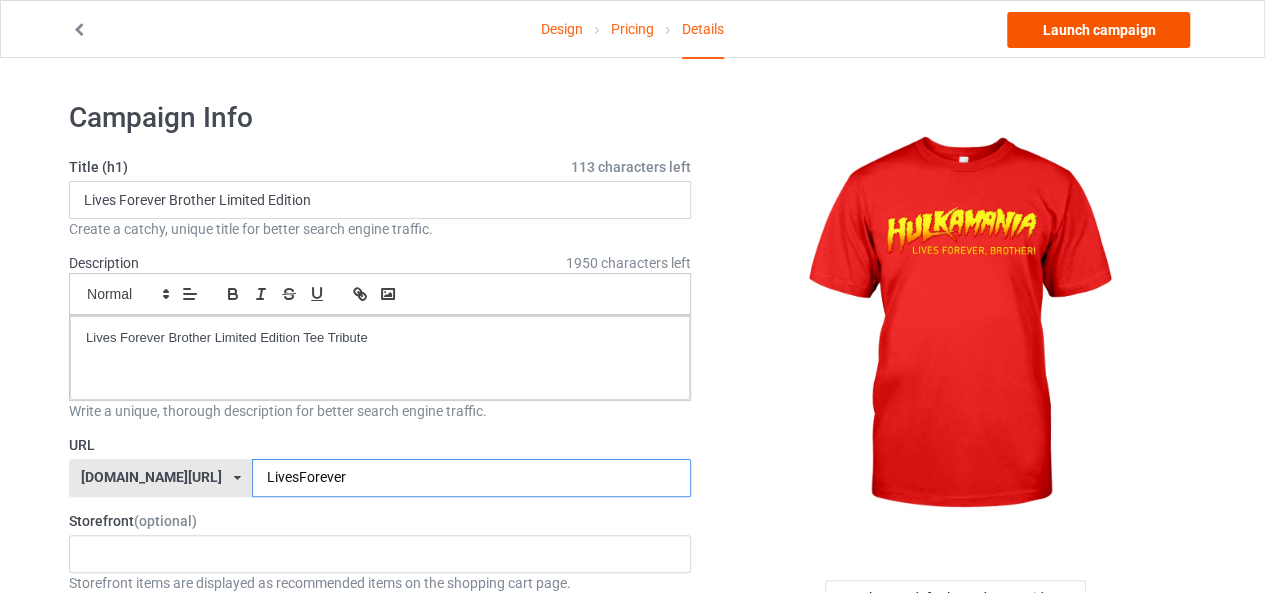 type on "LivesForever" 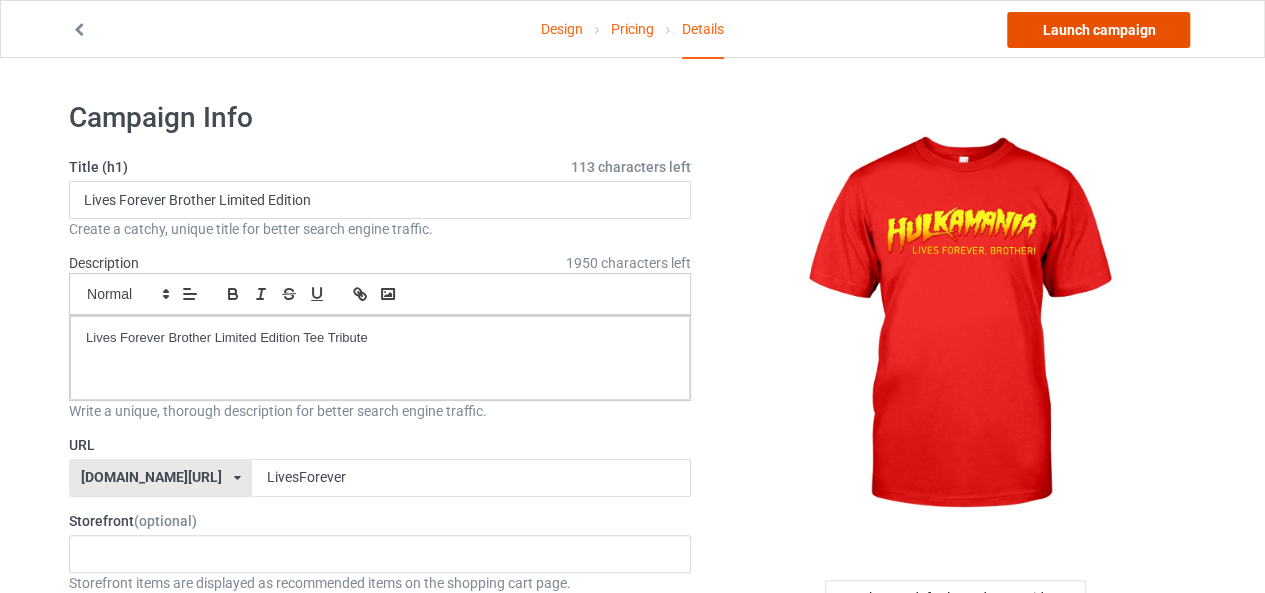 click on "Launch campaign" at bounding box center [1098, 30] 